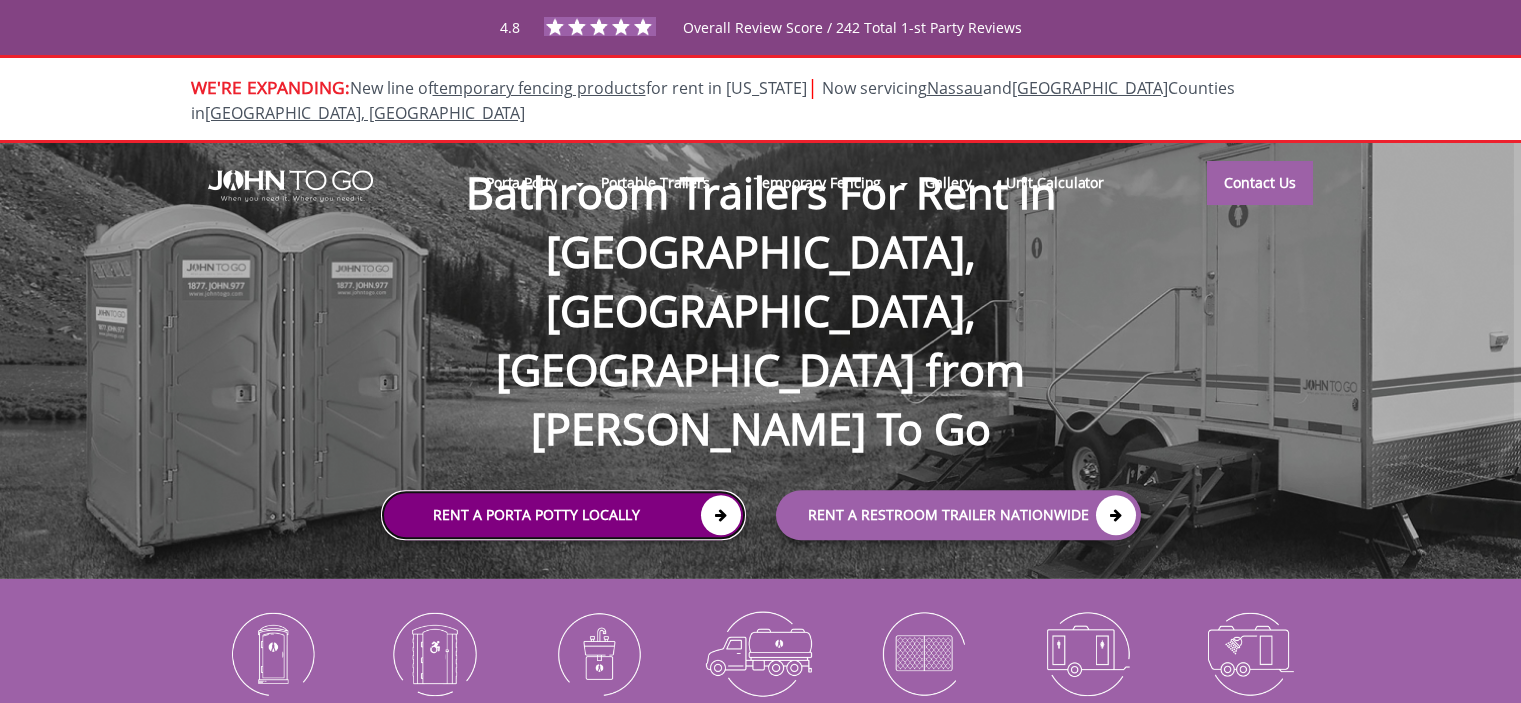 click on "Rent a Porta Potty Locally" at bounding box center [563, 515] 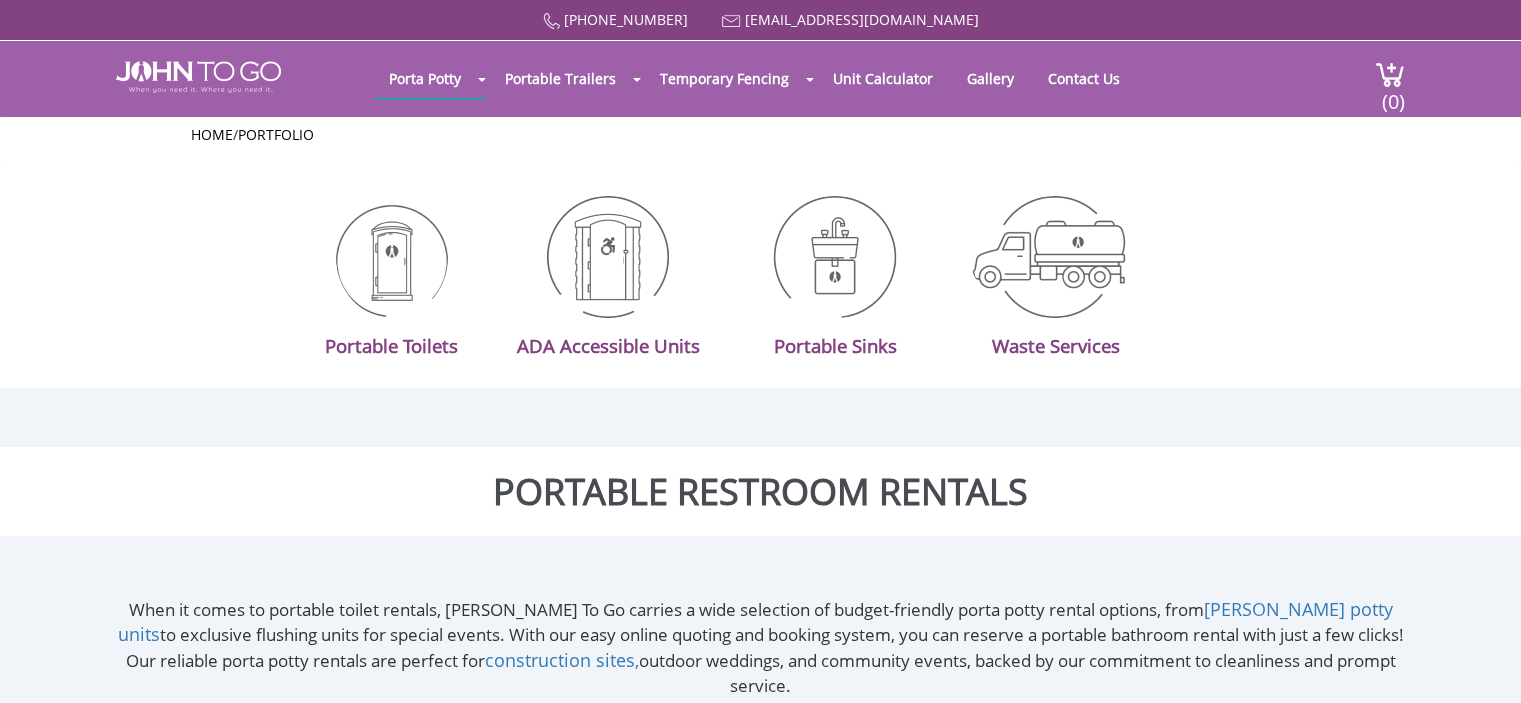 scroll, scrollTop: 0, scrollLeft: 0, axis: both 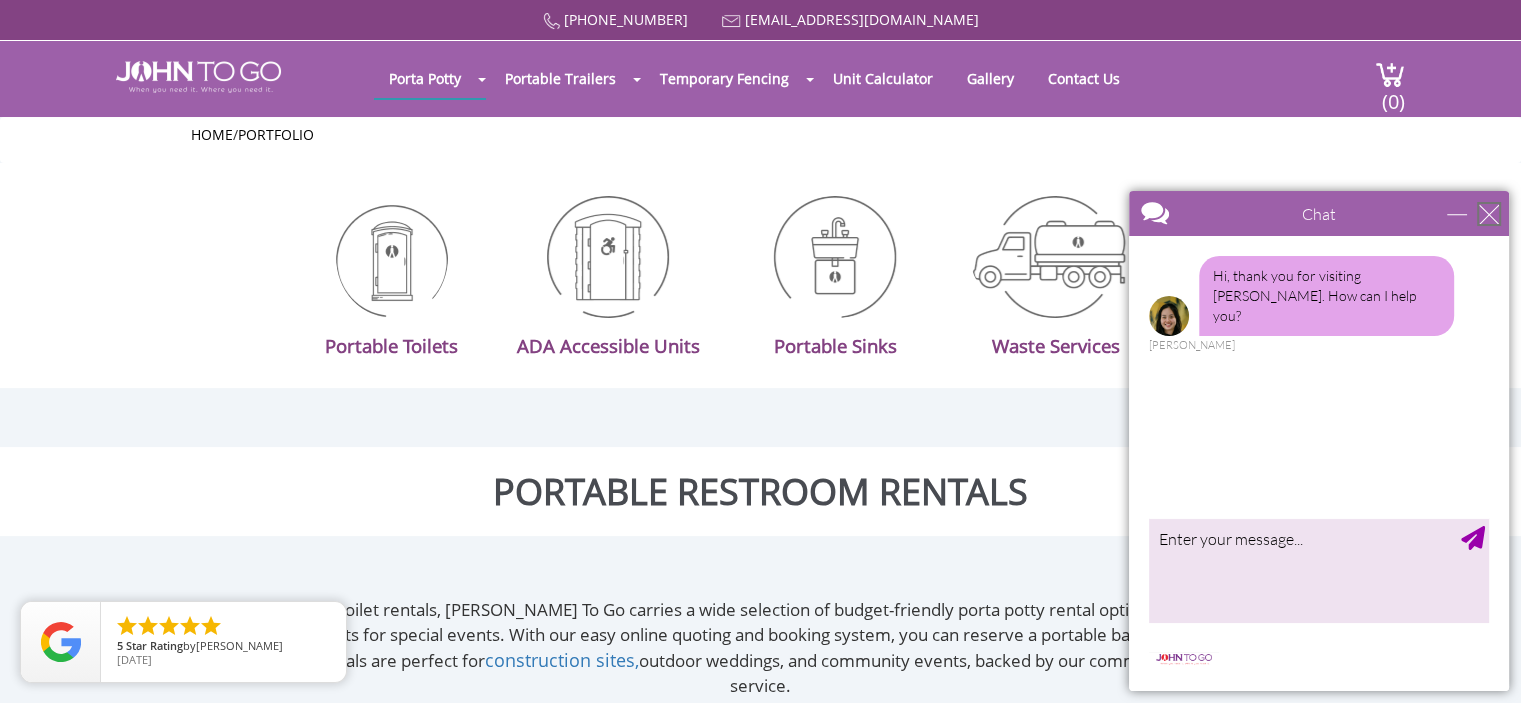 click at bounding box center (1489, 214) 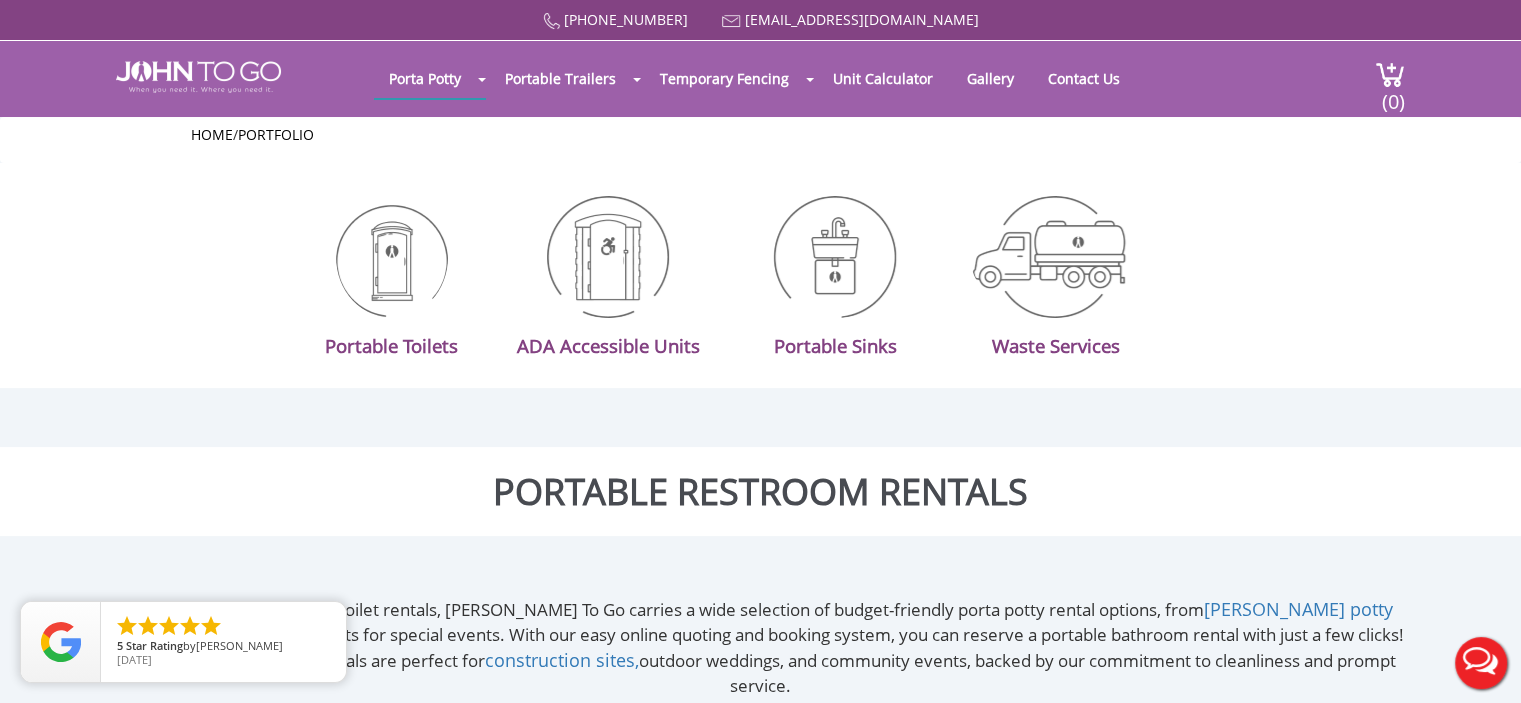 scroll, scrollTop: 0, scrollLeft: 0, axis: both 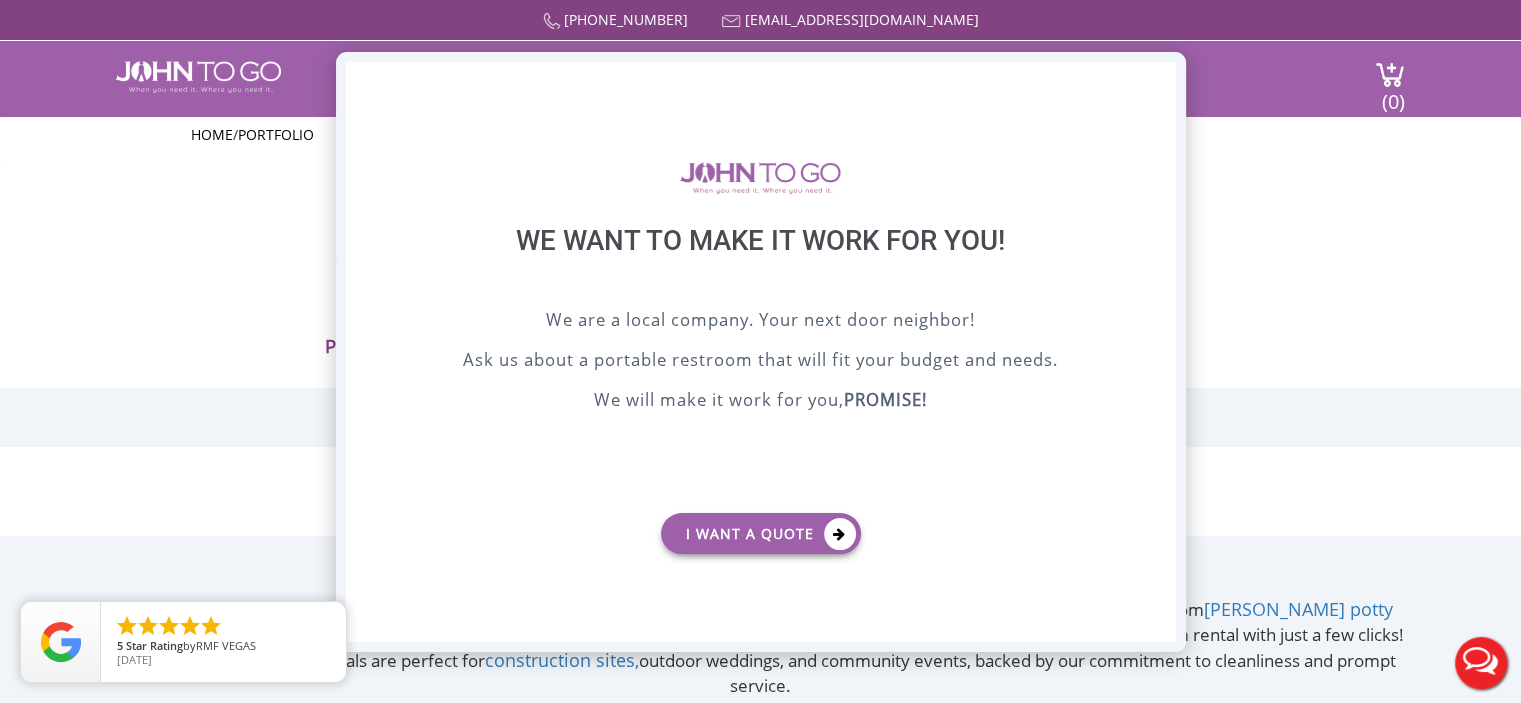 click on "X" at bounding box center [1159, 79] 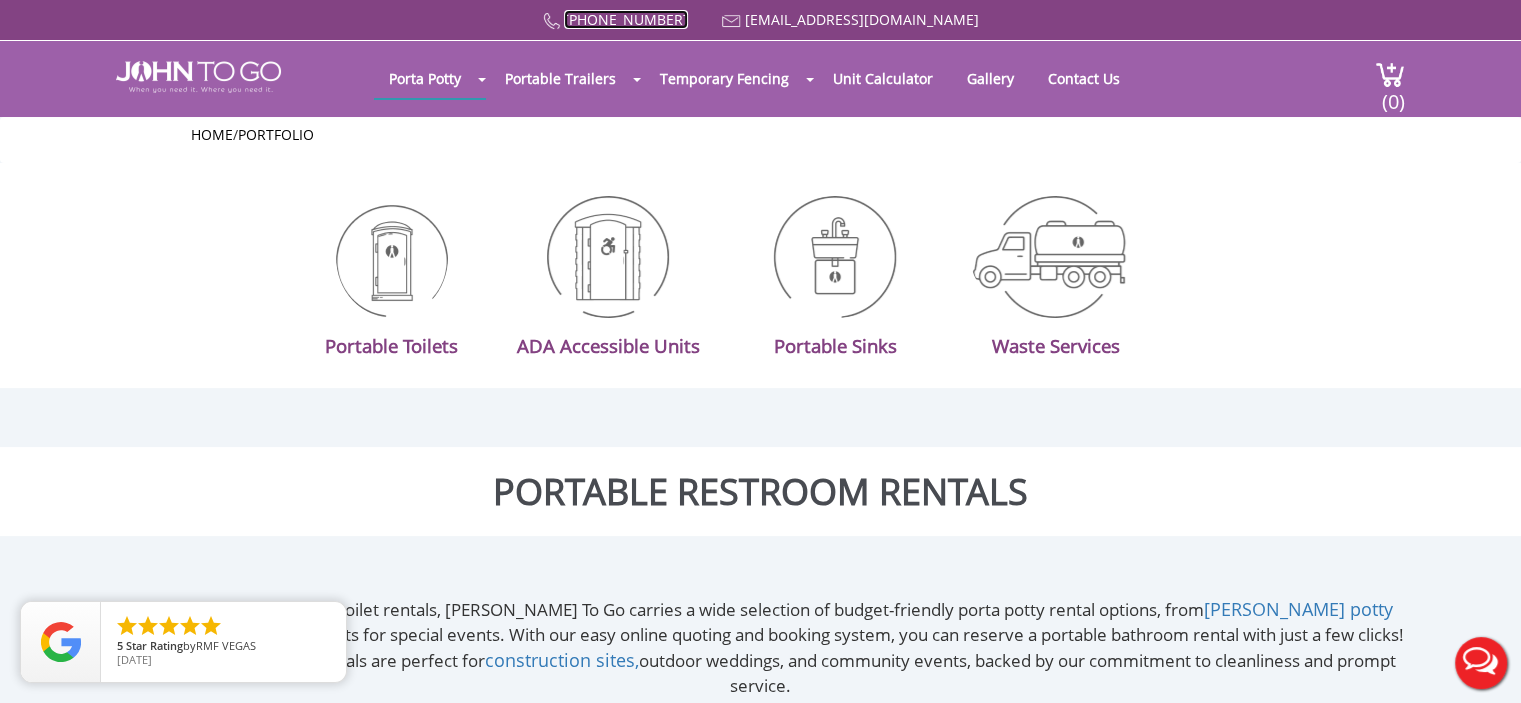 click on "877 564 6977" at bounding box center [626, 19] 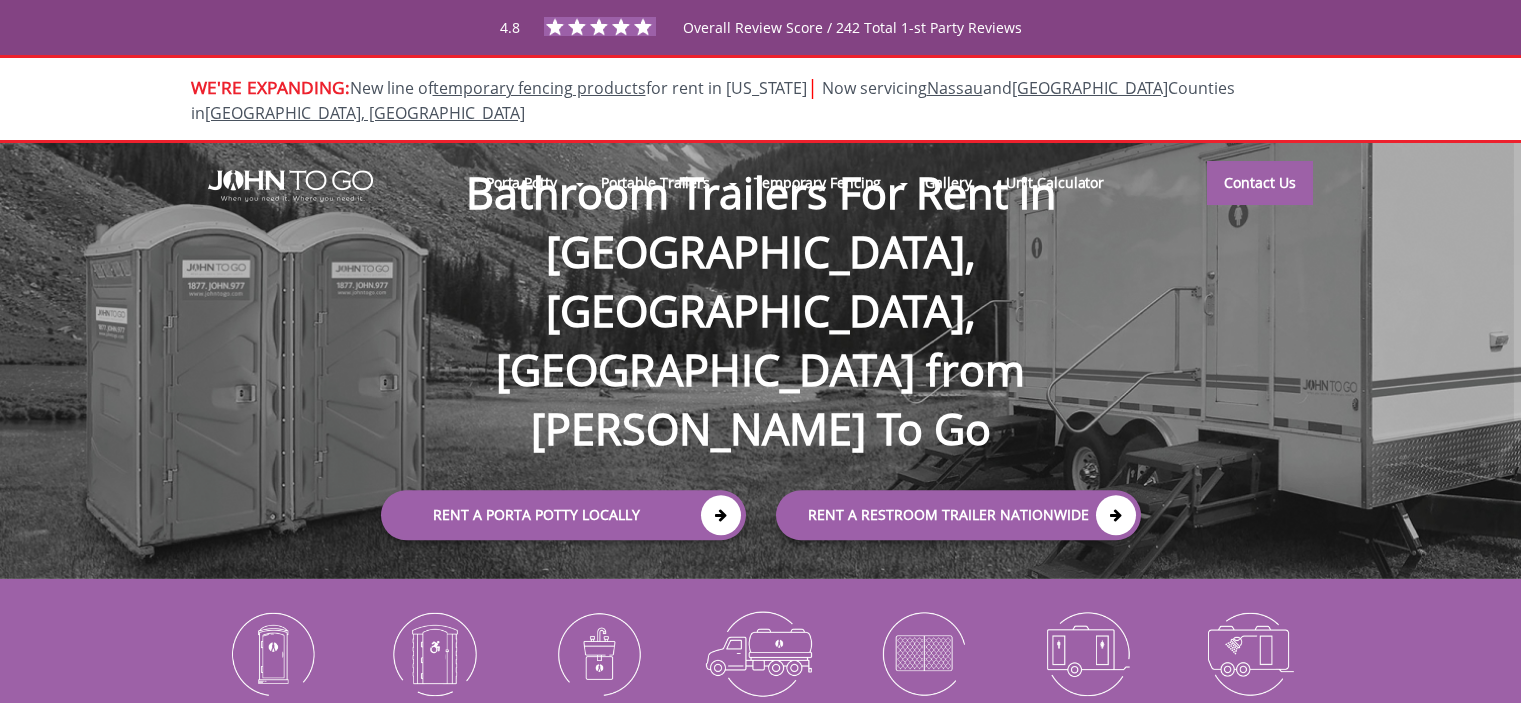 scroll, scrollTop: 0, scrollLeft: 0, axis: both 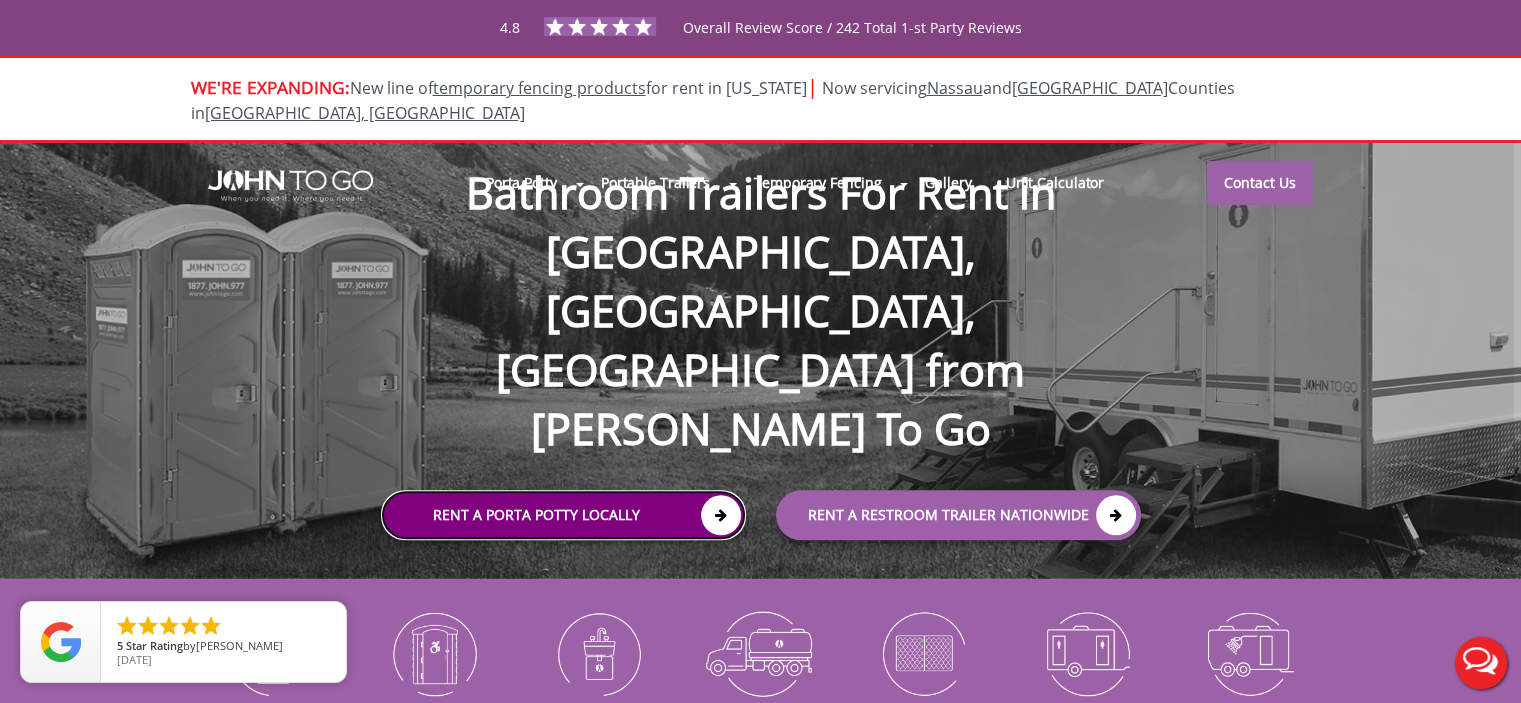 click on "Rent a Porta Potty Locally" at bounding box center (563, 515) 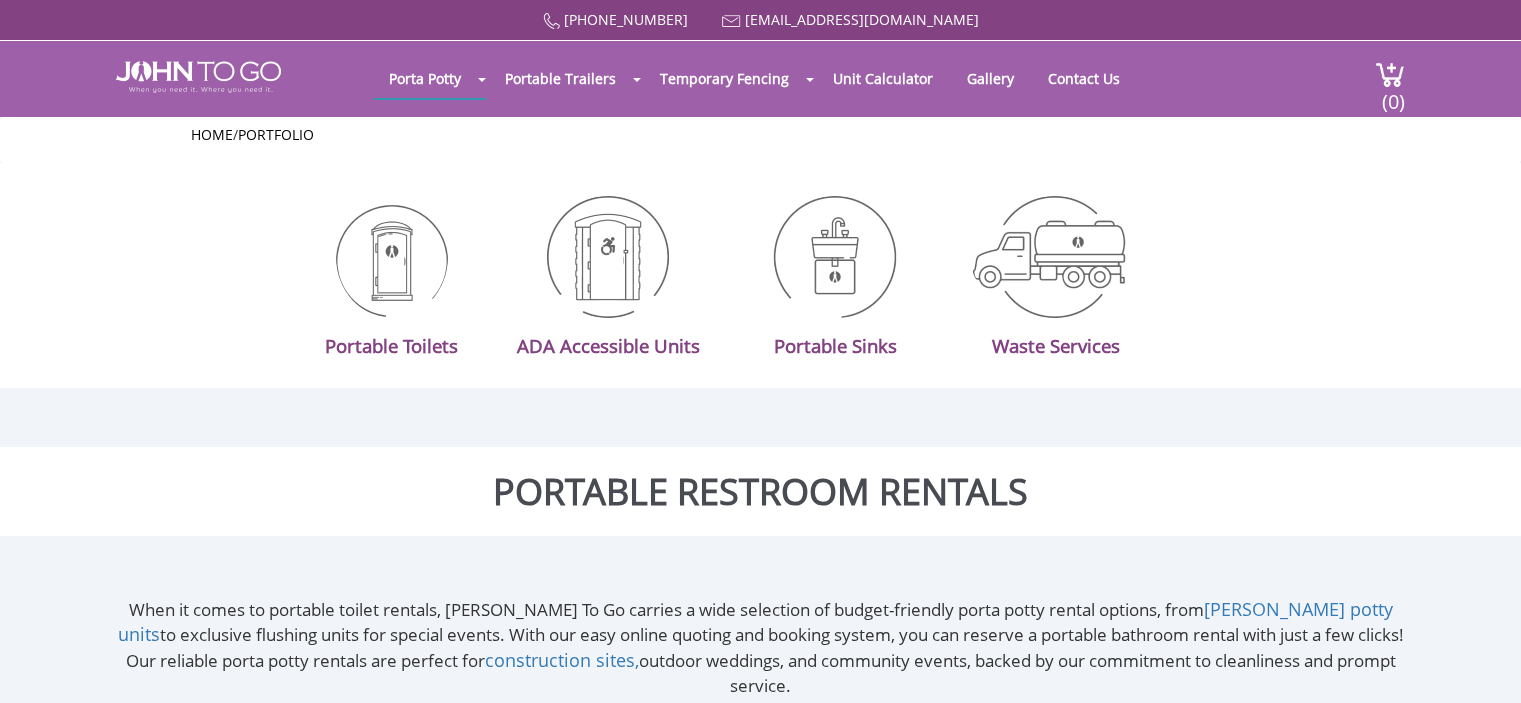 scroll, scrollTop: 0, scrollLeft: 0, axis: both 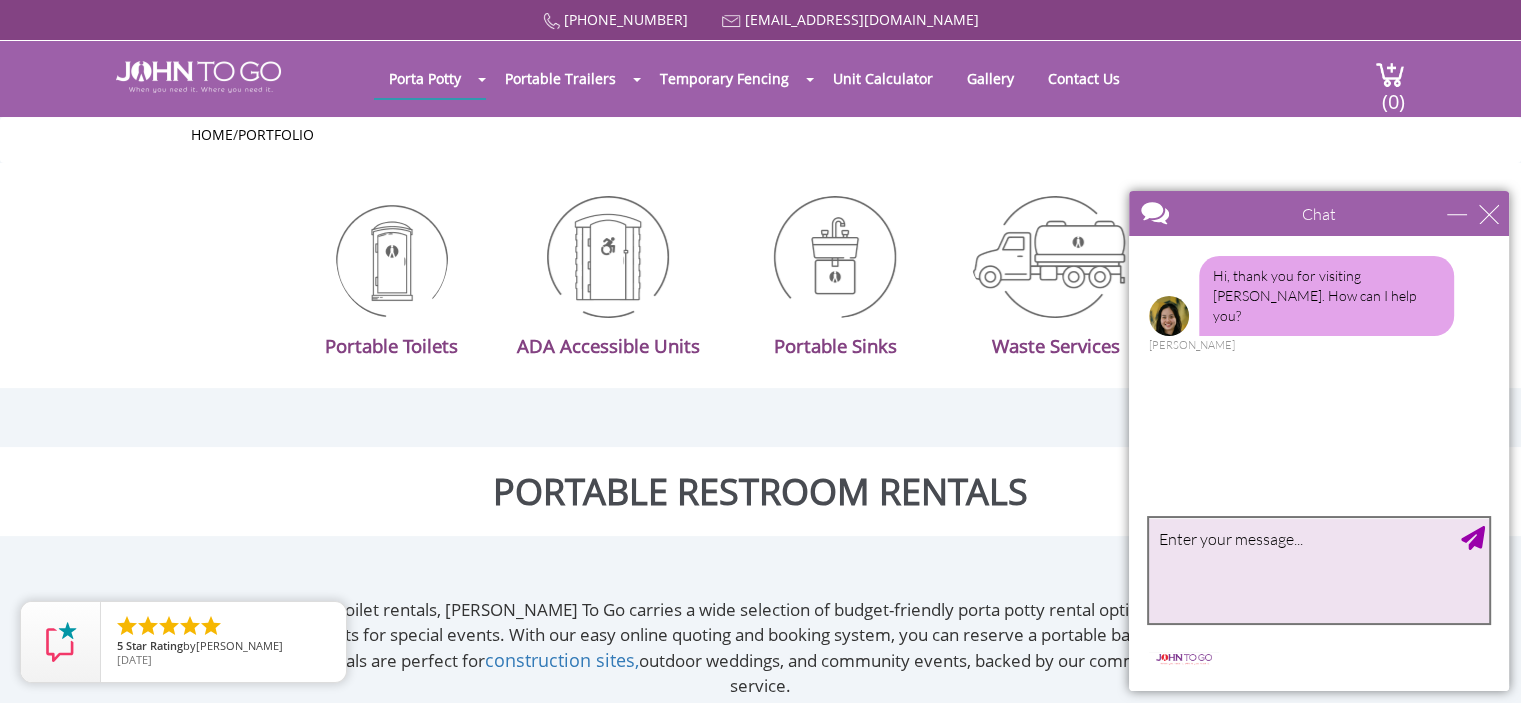click at bounding box center [1319, 570] 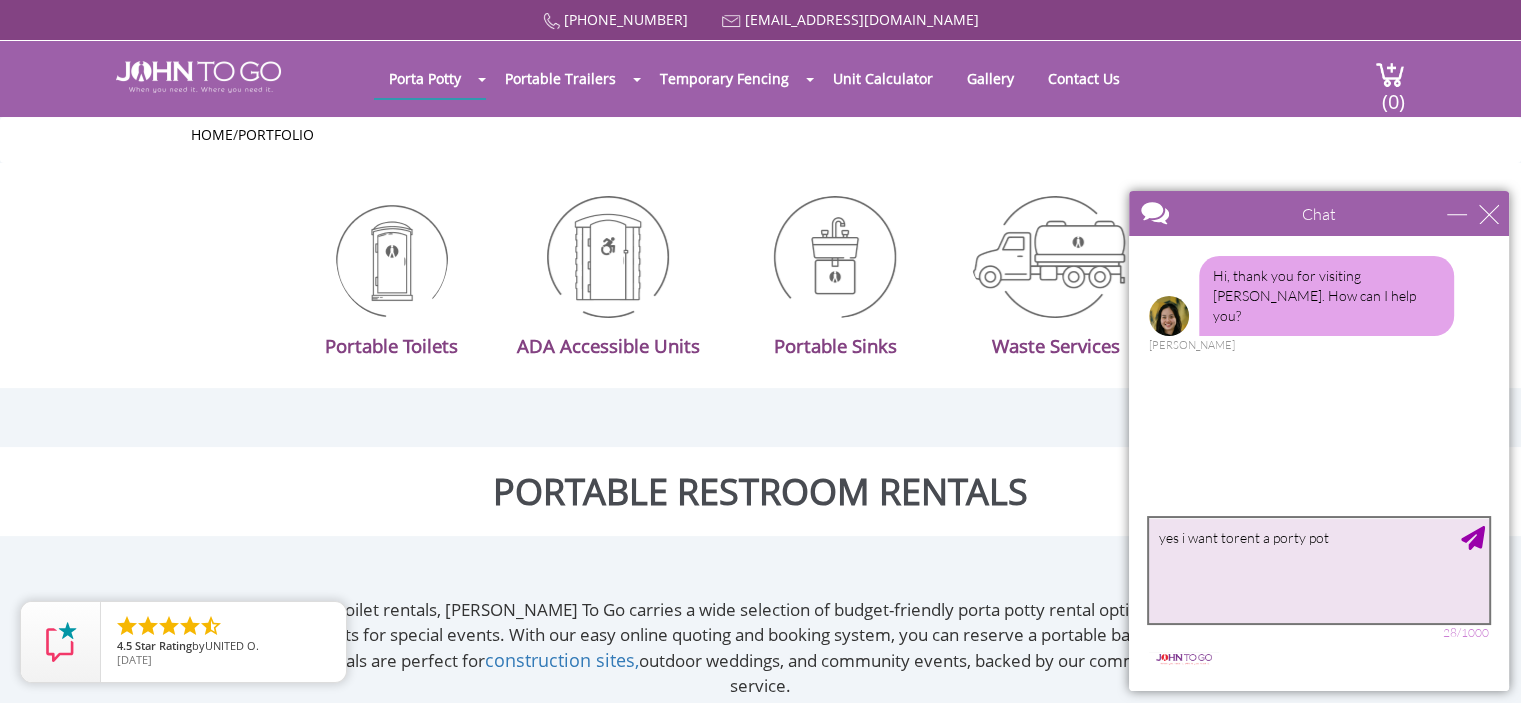type on "yes i want torent a porty pot" 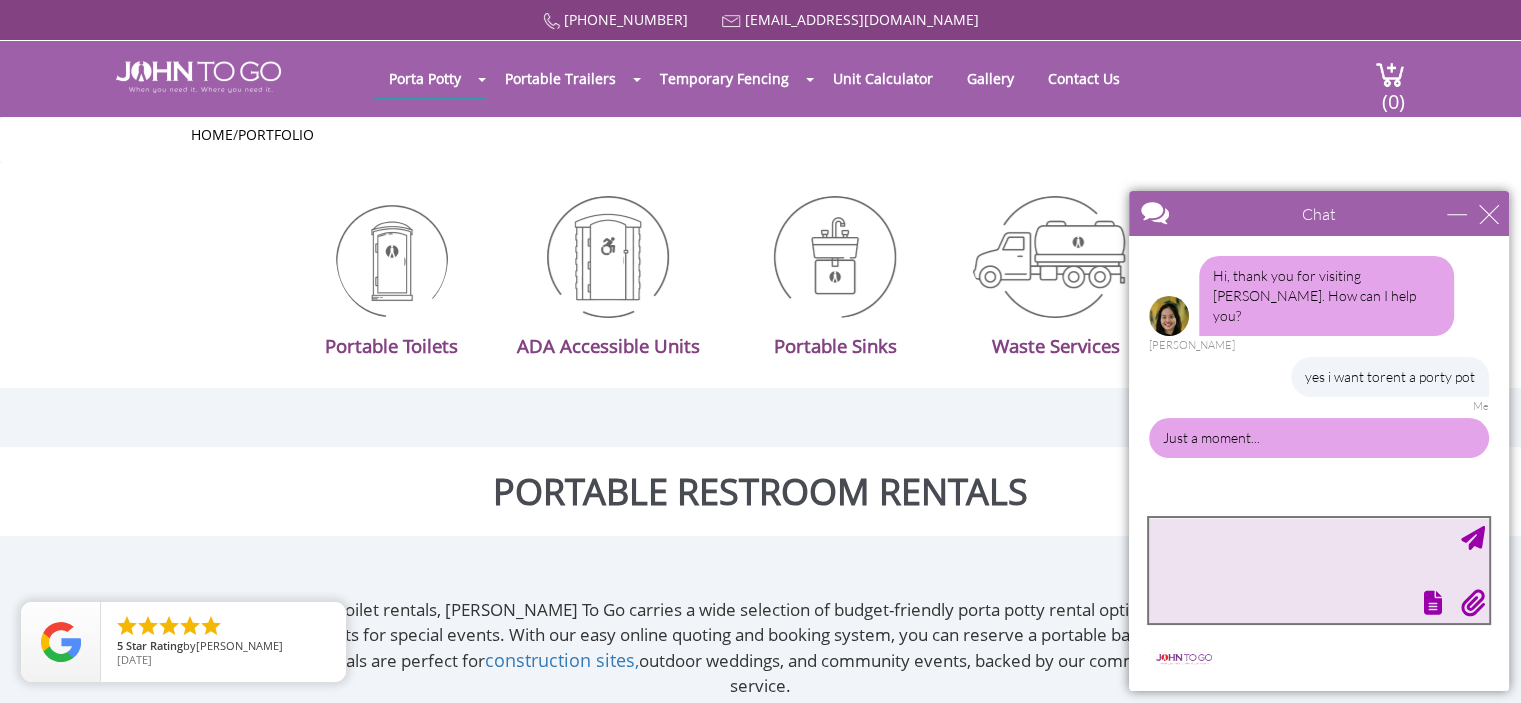 click at bounding box center [1319, 570] 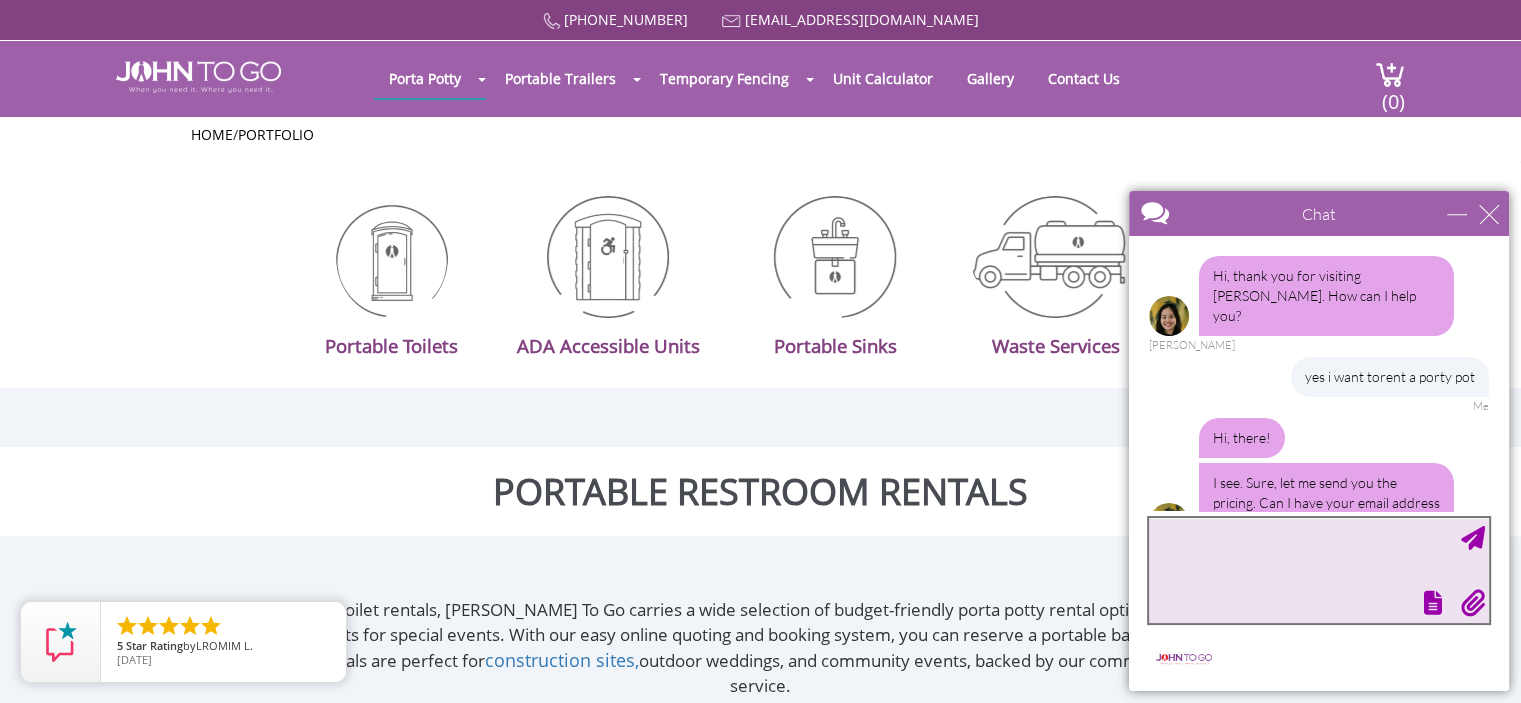 scroll, scrollTop: 32, scrollLeft: 0, axis: vertical 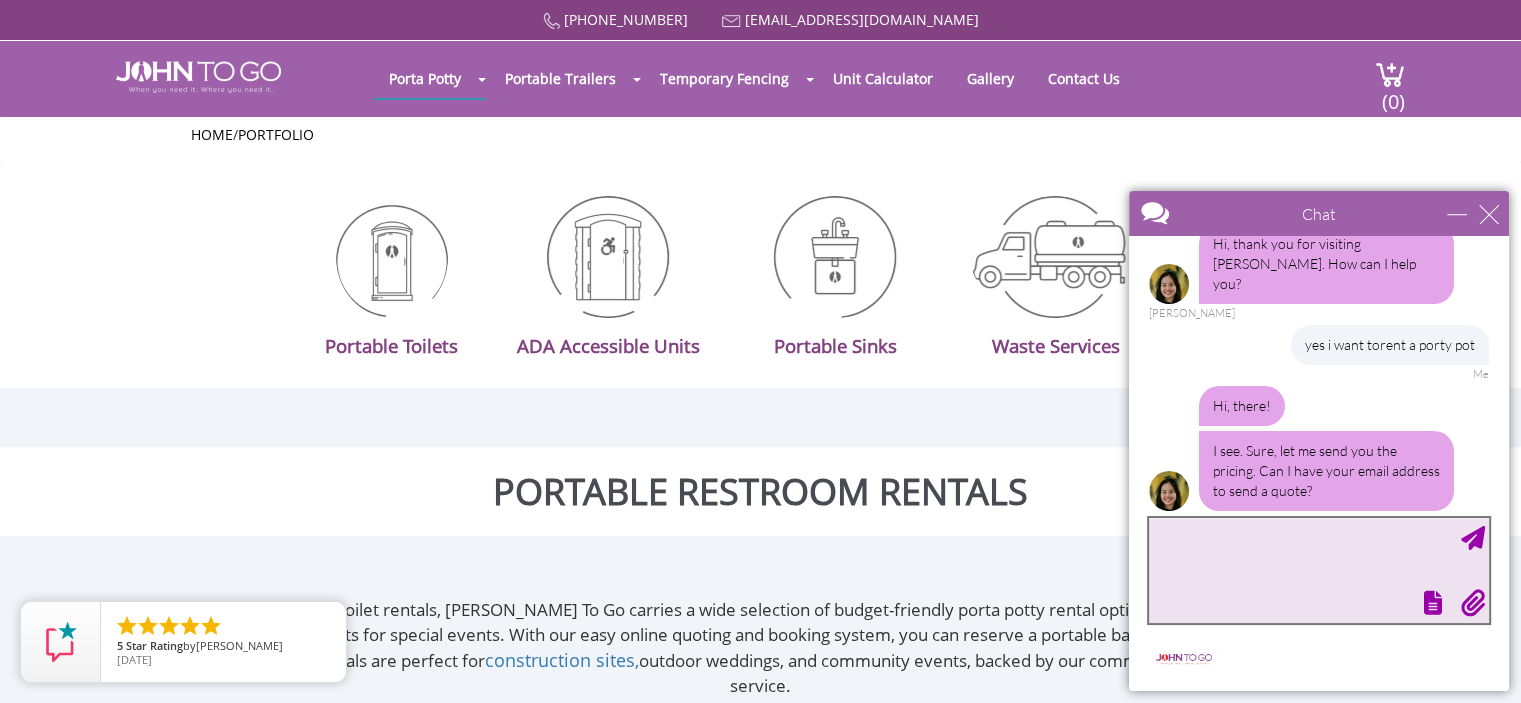 click at bounding box center (1319, 570) 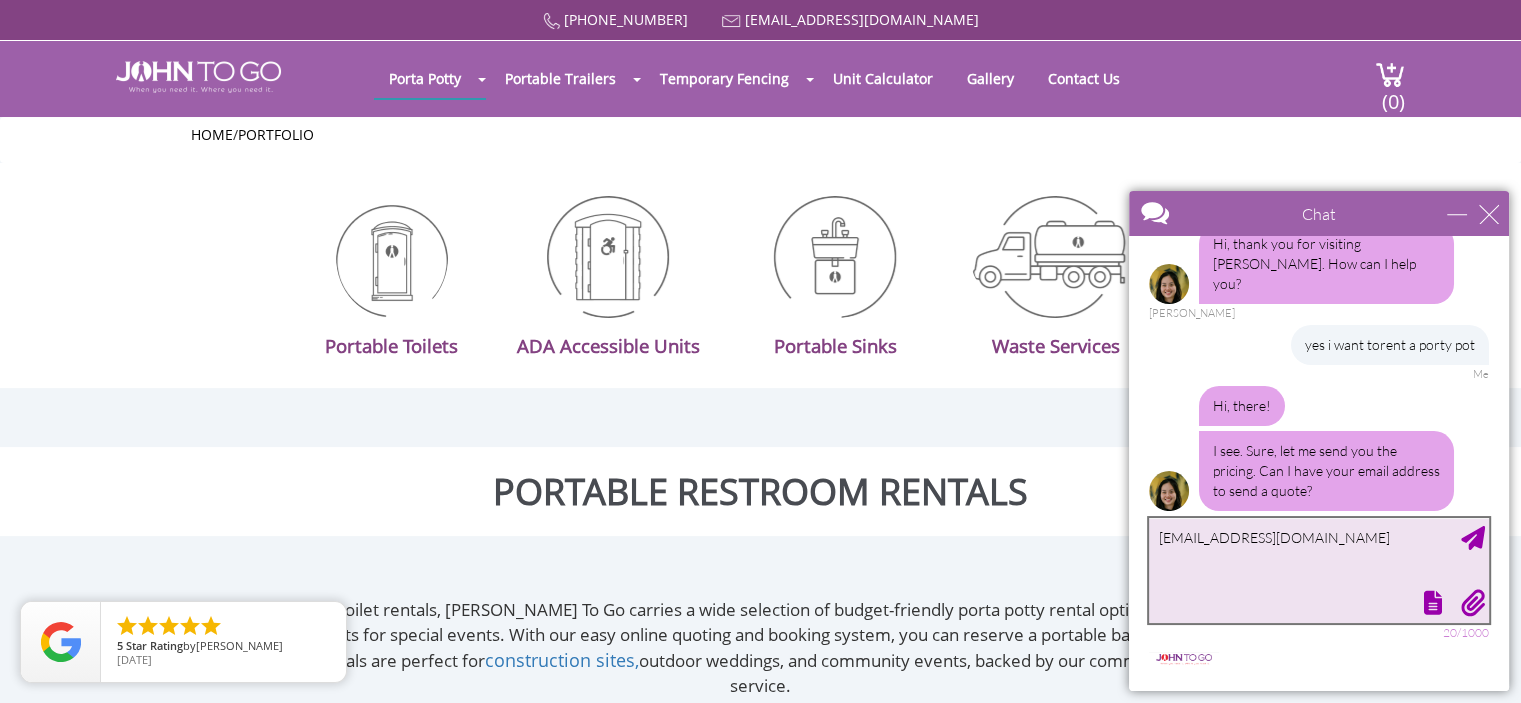 type on "permitting@pxlhomes.com" 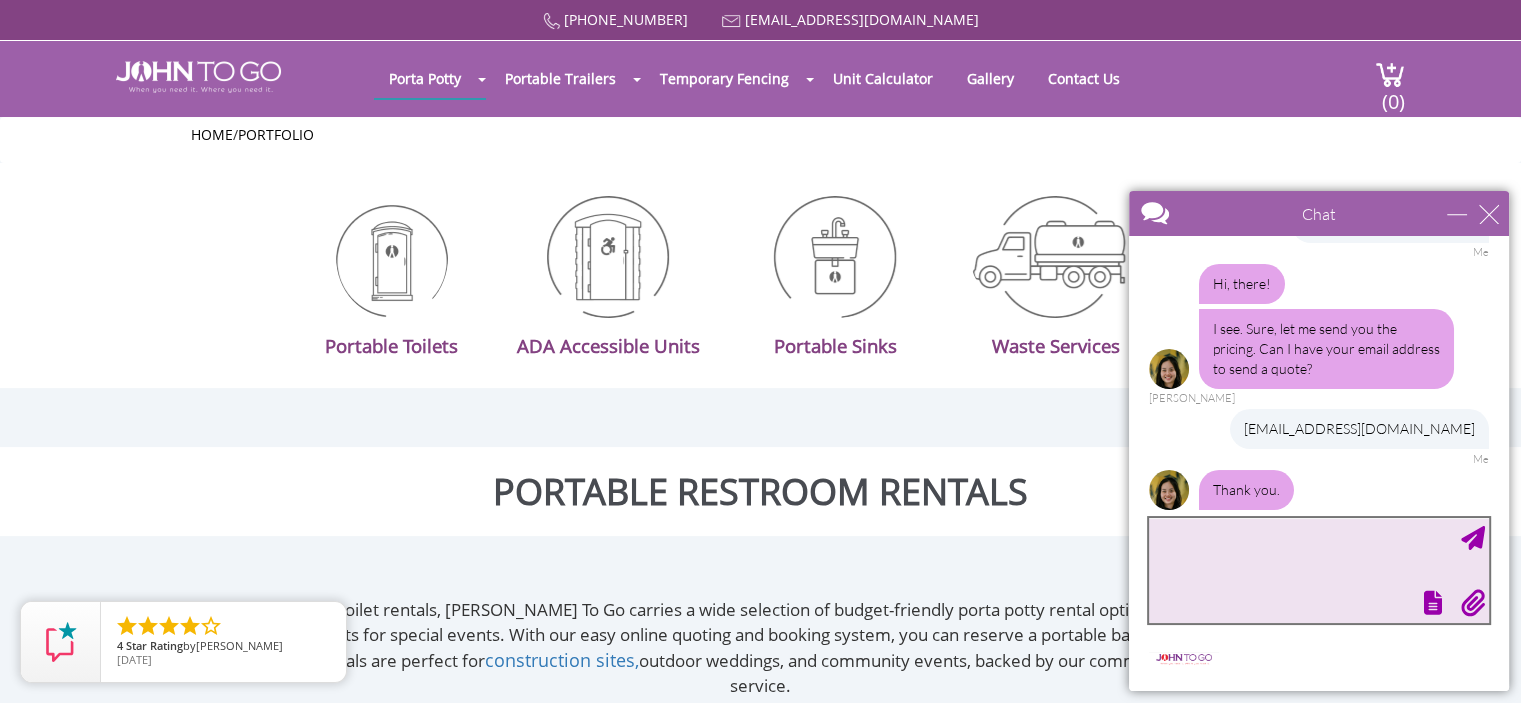 scroll, scrollTop: 238, scrollLeft: 0, axis: vertical 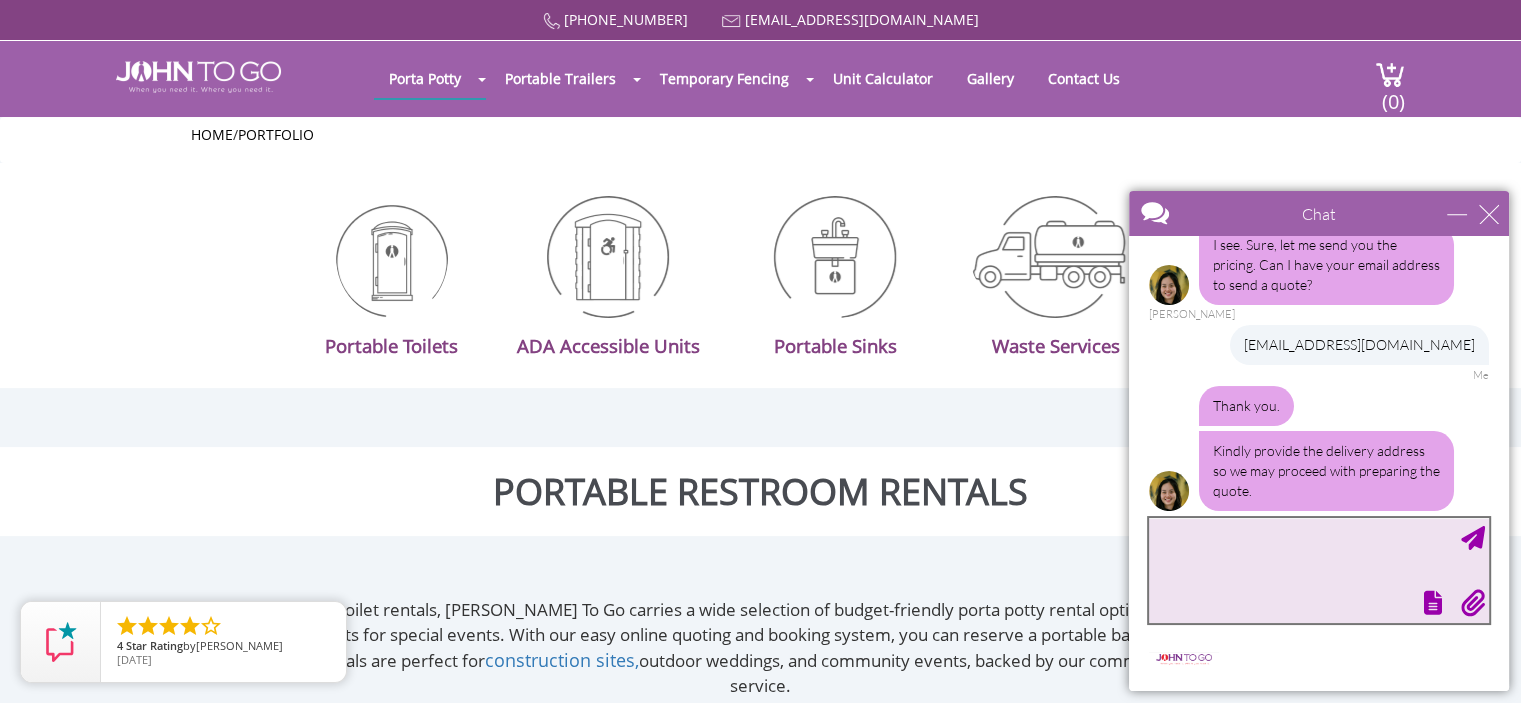 click at bounding box center [1319, 570] 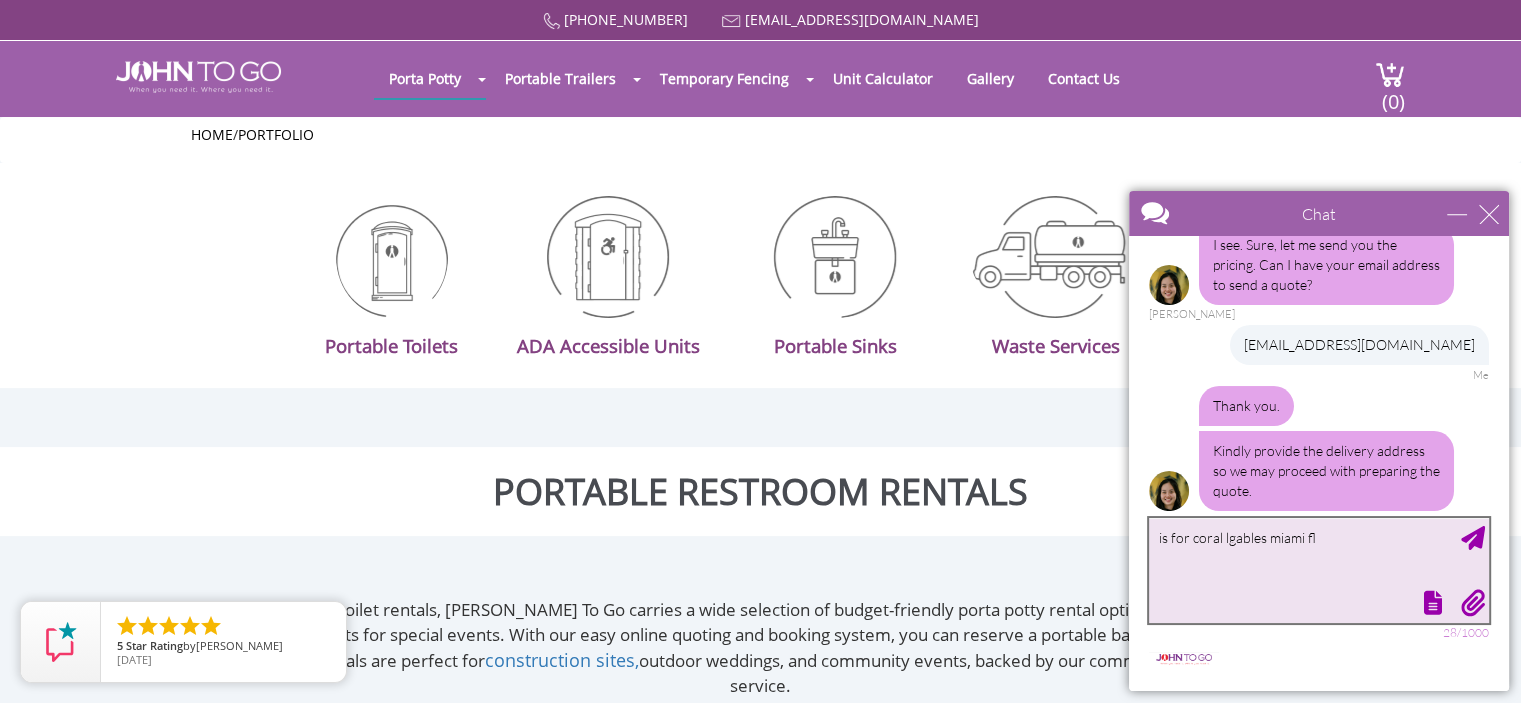type on "is for coral lgables miami fl" 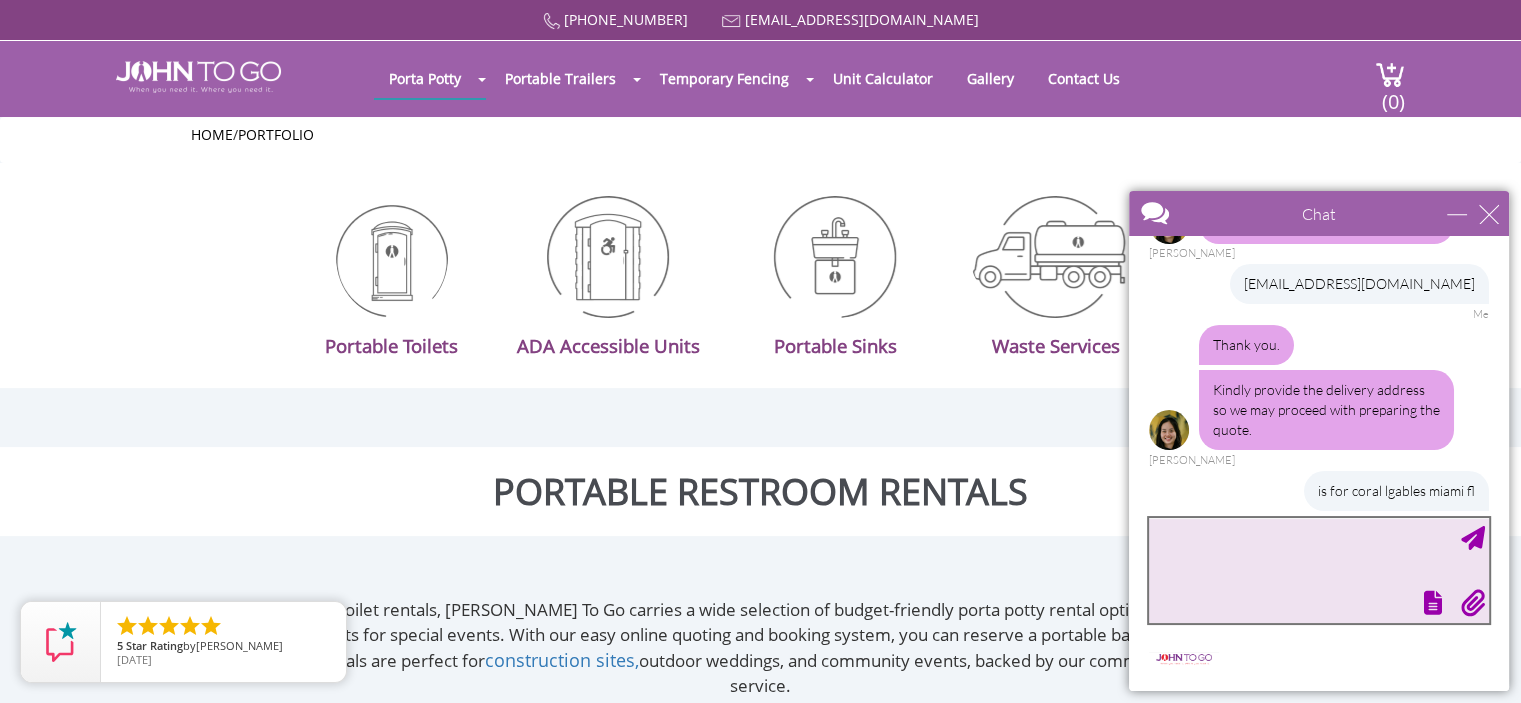 scroll, scrollTop: 360, scrollLeft: 0, axis: vertical 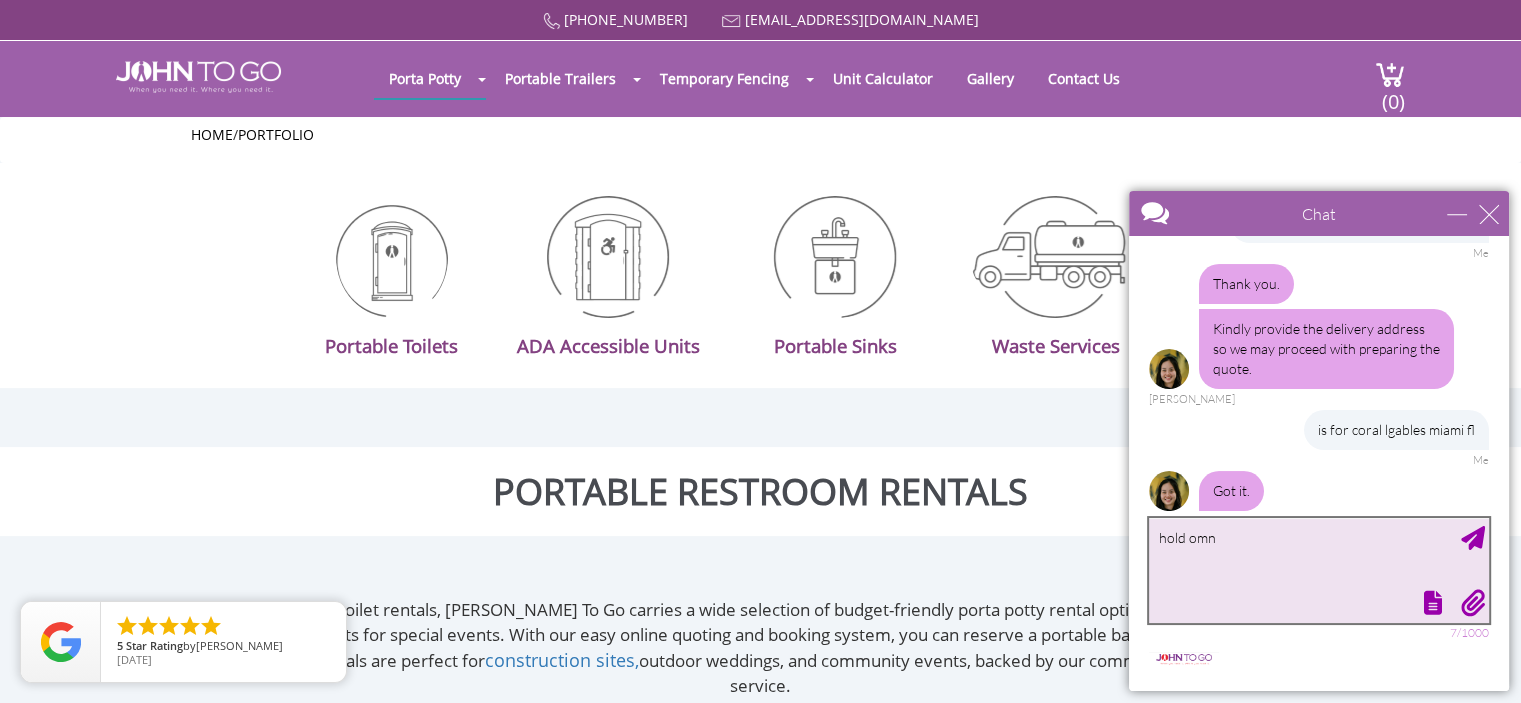 type on "hold omn" 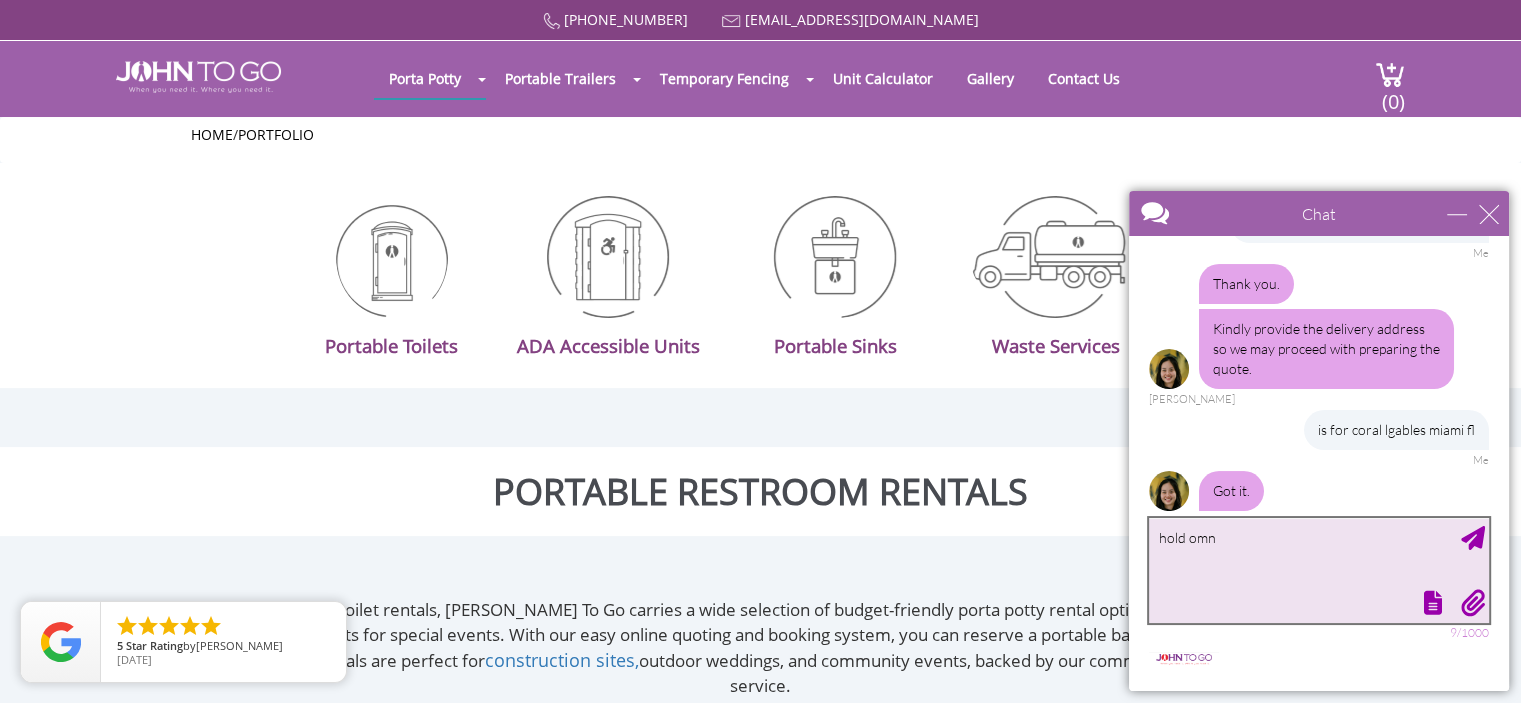 type 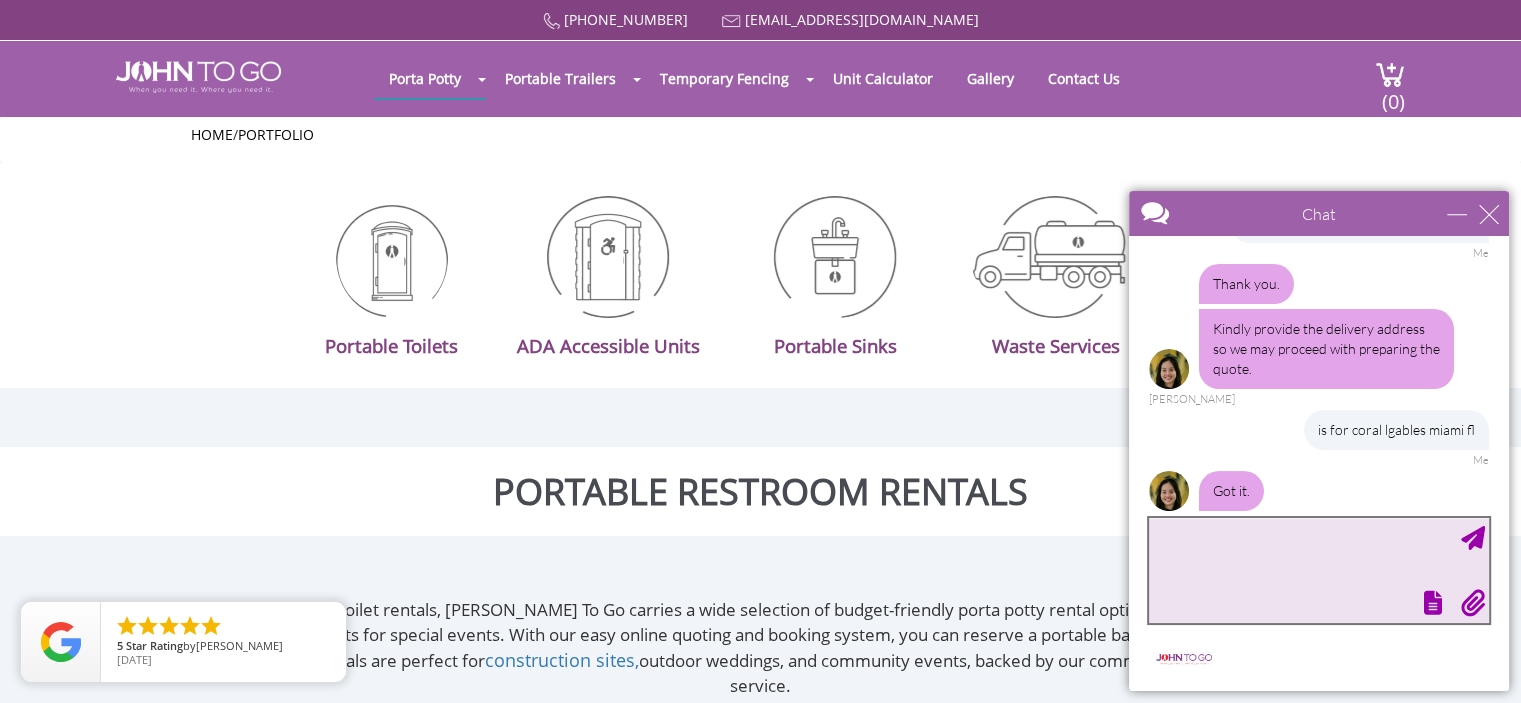 scroll, scrollTop: 421, scrollLeft: 0, axis: vertical 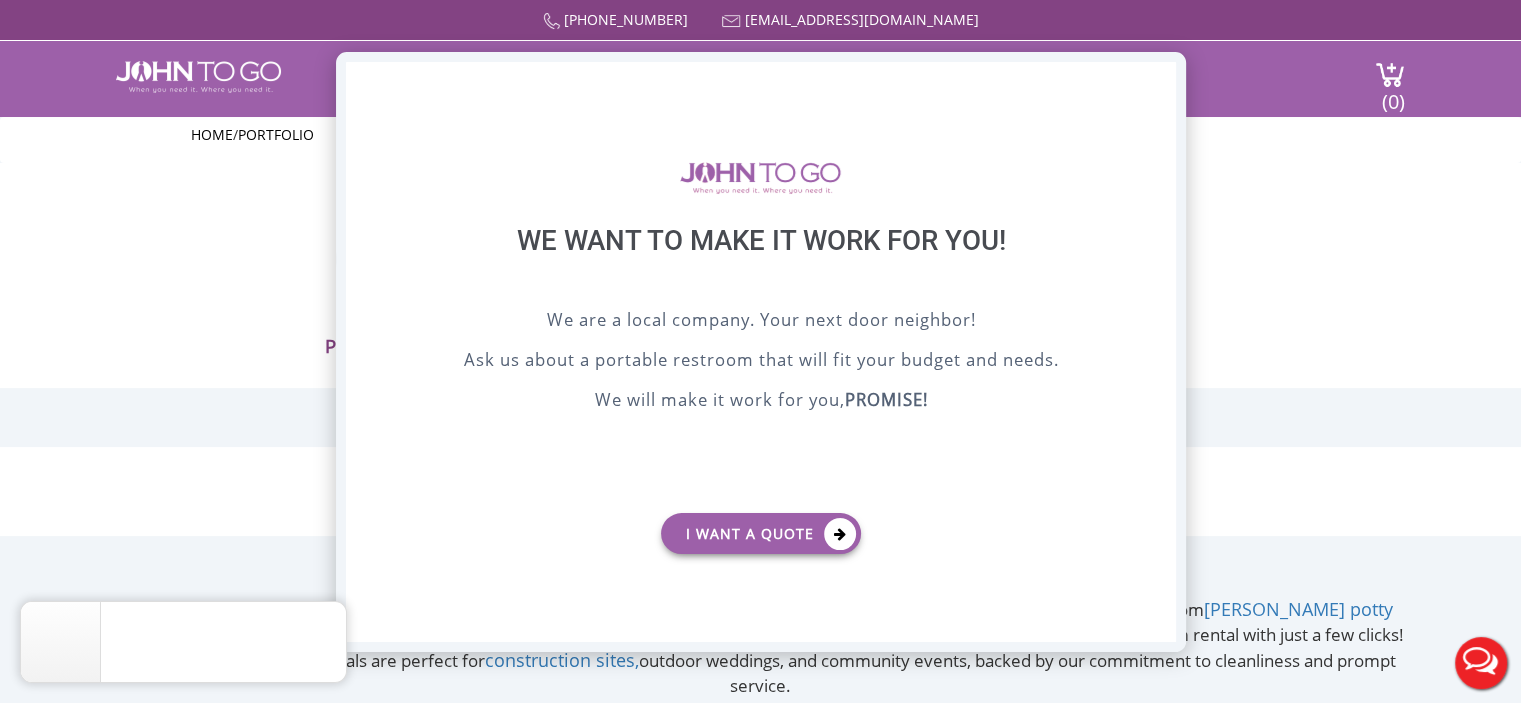 drag, startPoint x: 1156, startPoint y: 74, endPoint x: 1123, endPoint y: 157, distance: 89.31965 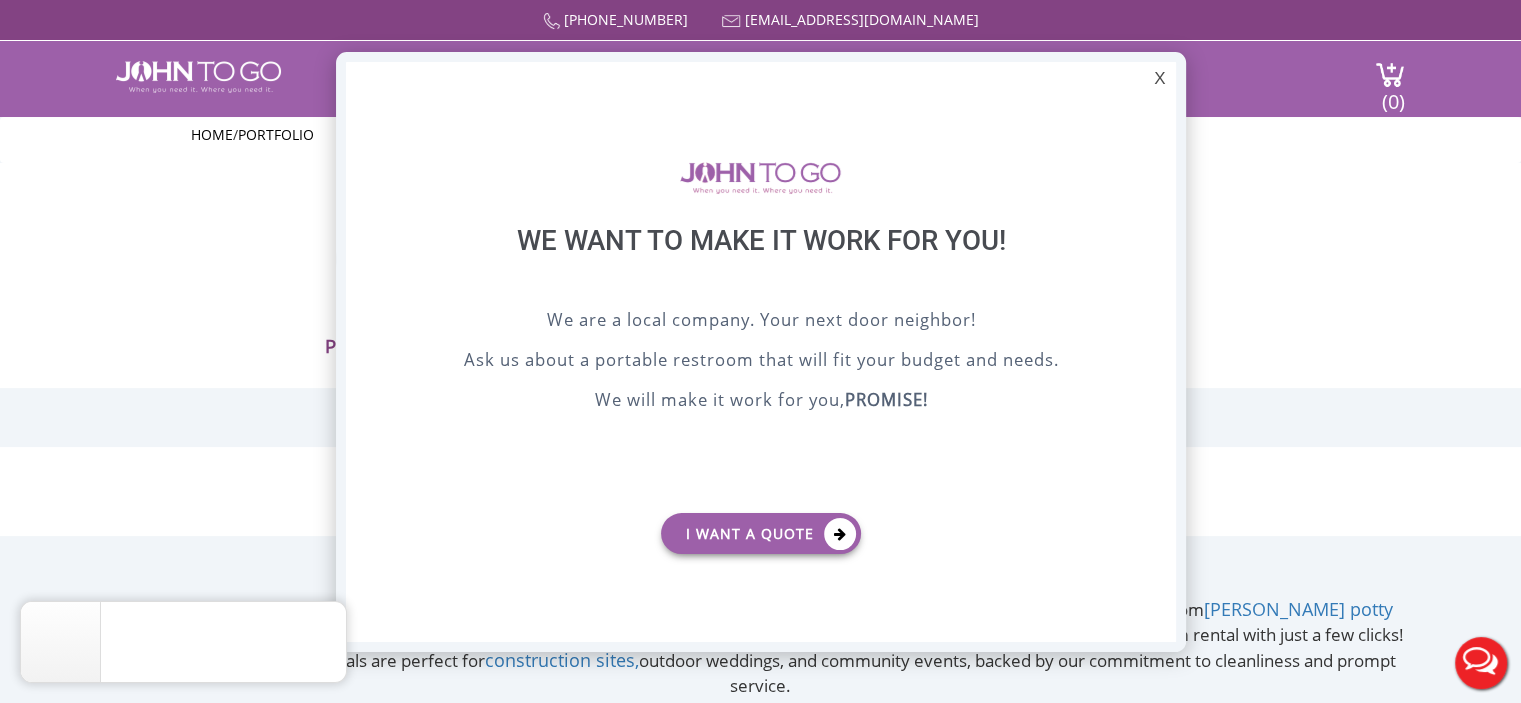 click on "X" at bounding box center (1159, 79) 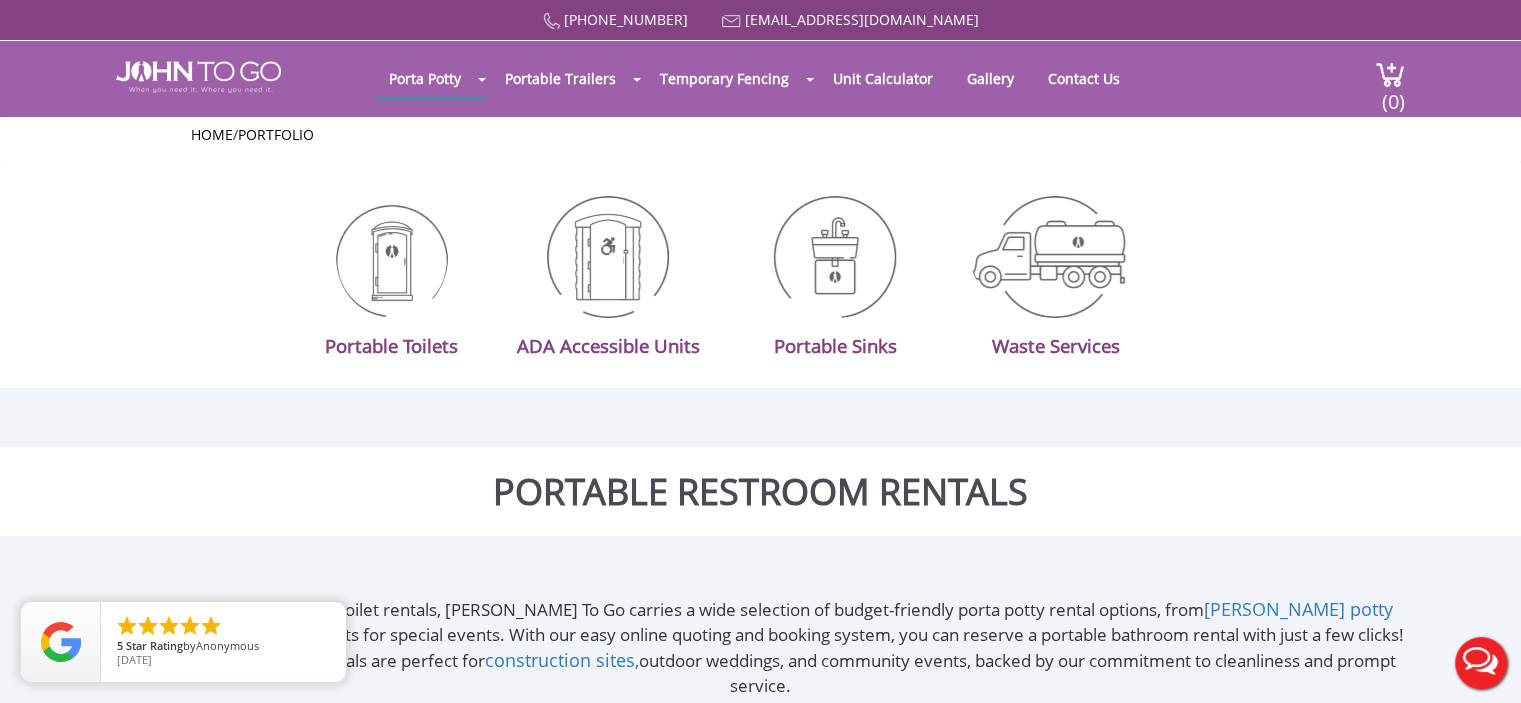 click on "Live Chat" at bounding box center [1481, 663] 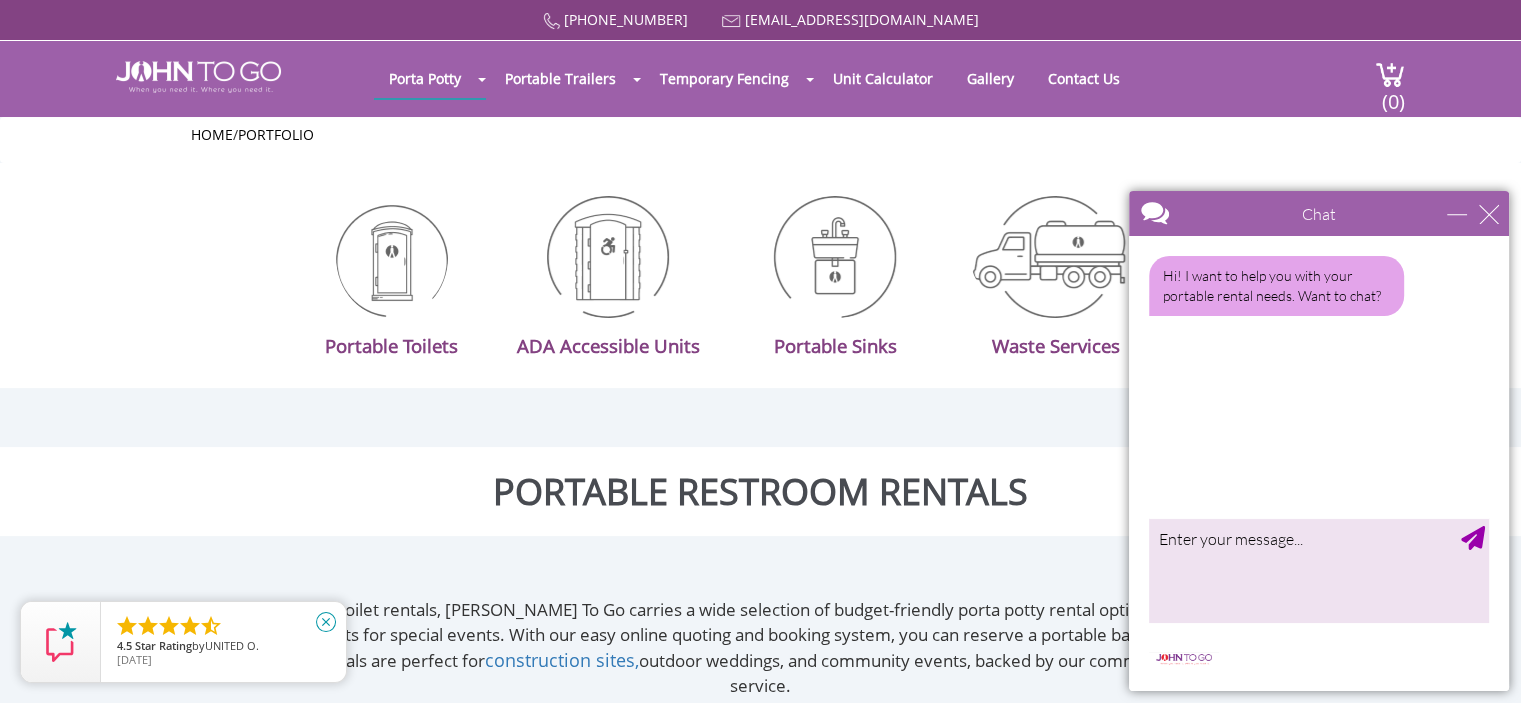 click on "close" at bounding box center [326, 622] 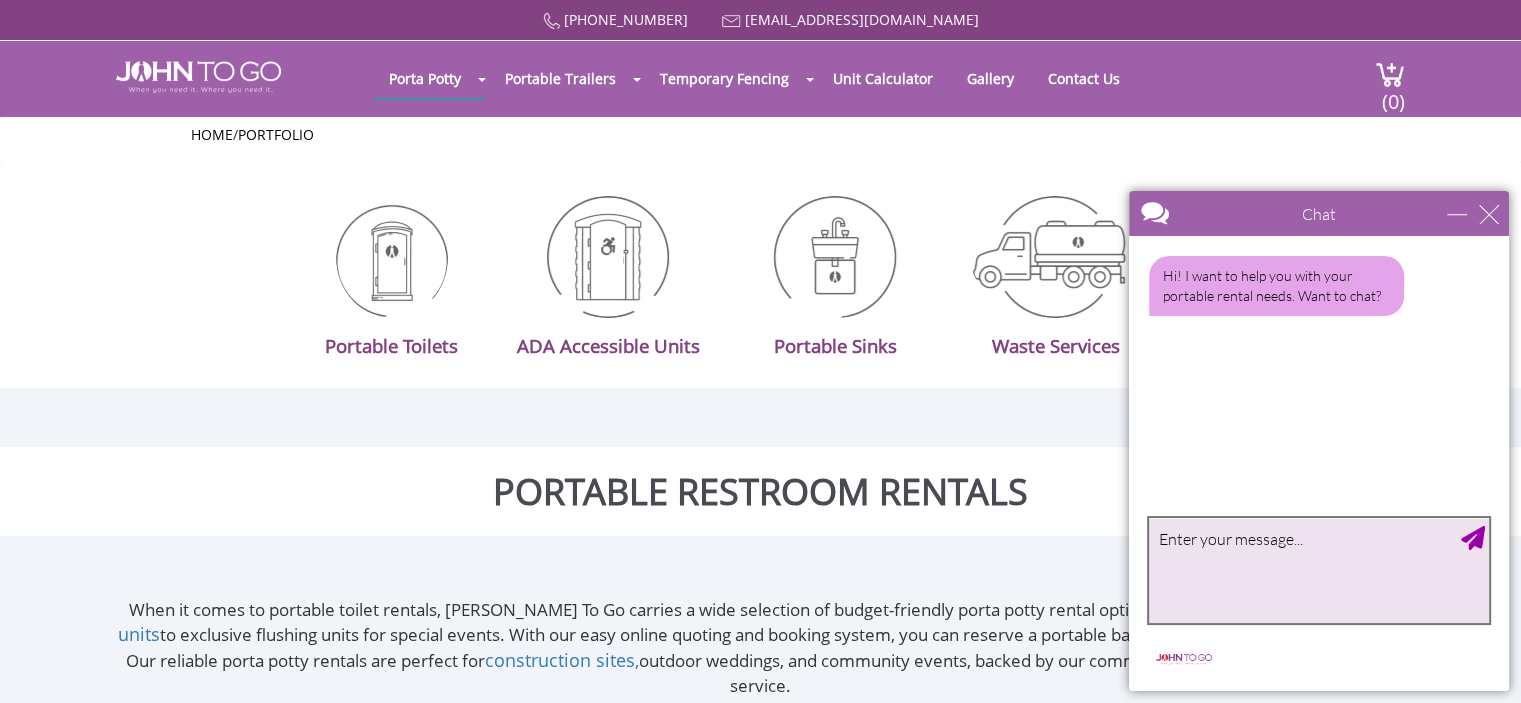 click at bounding box center [1319, 570] 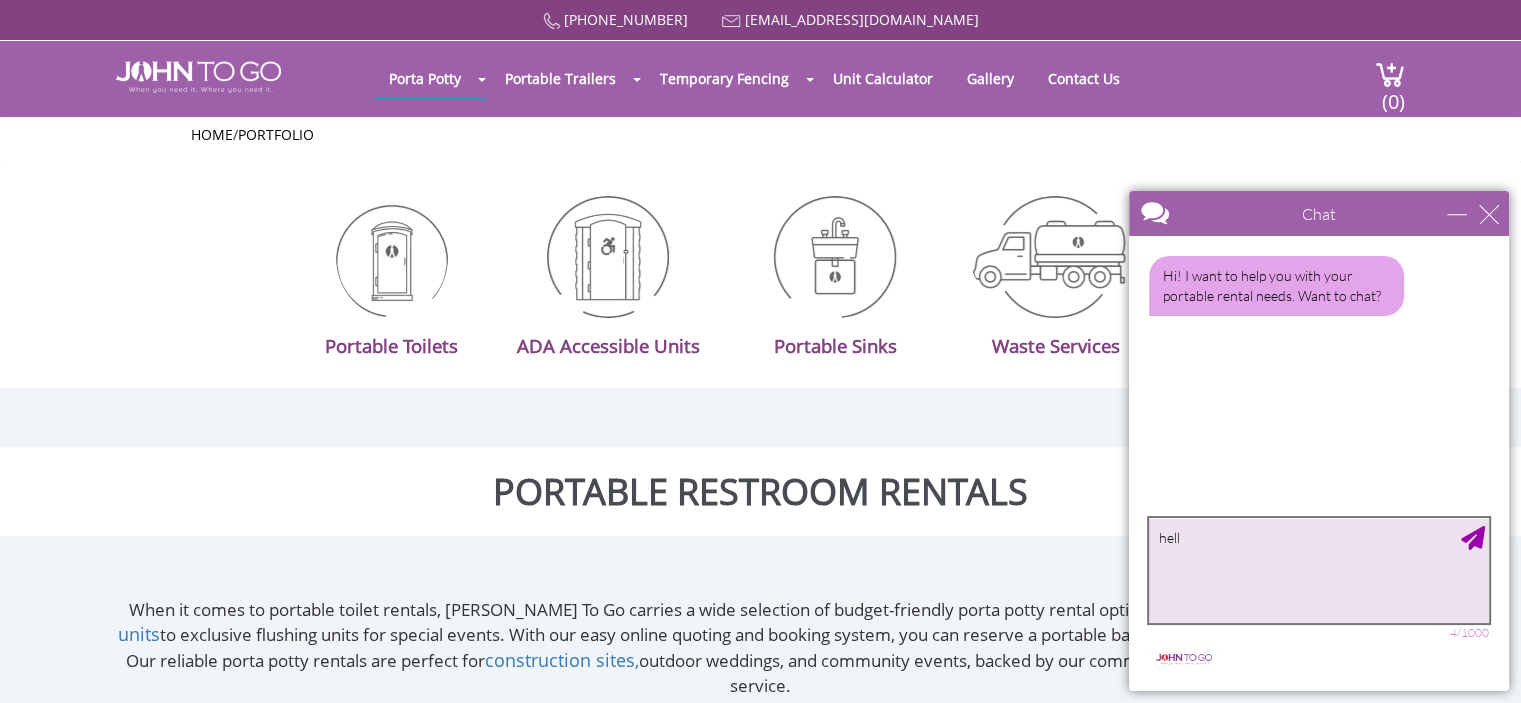 type on "hell" 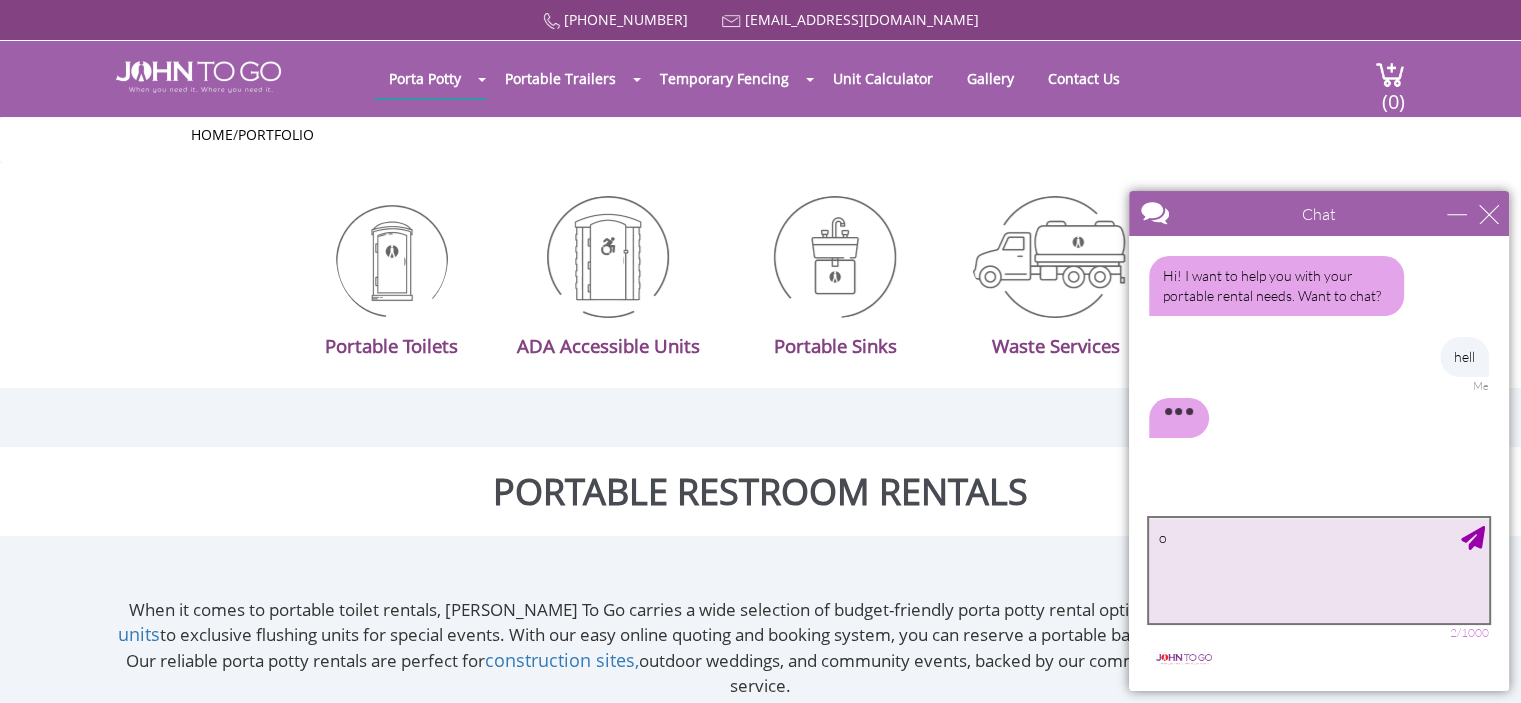 type on "o" 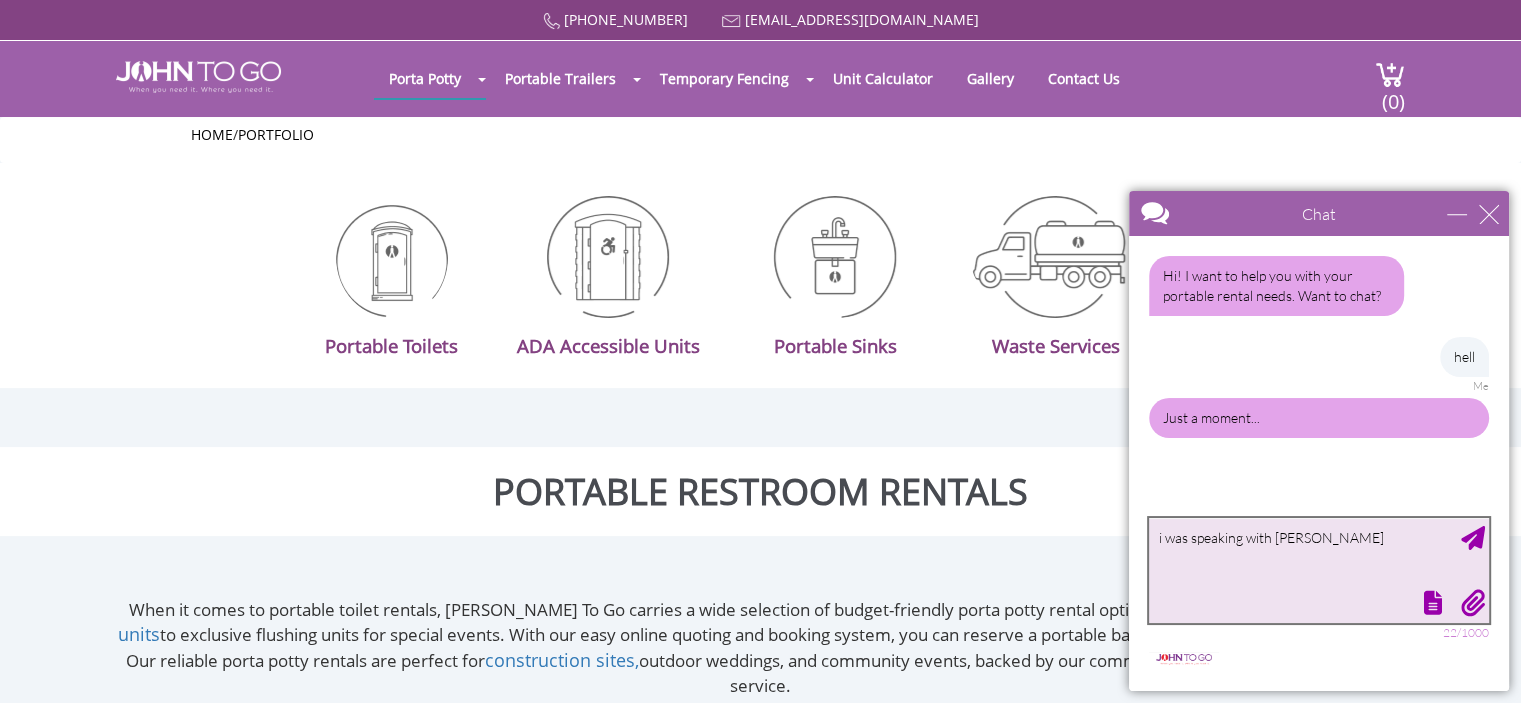 type on "i was speaking with anne" 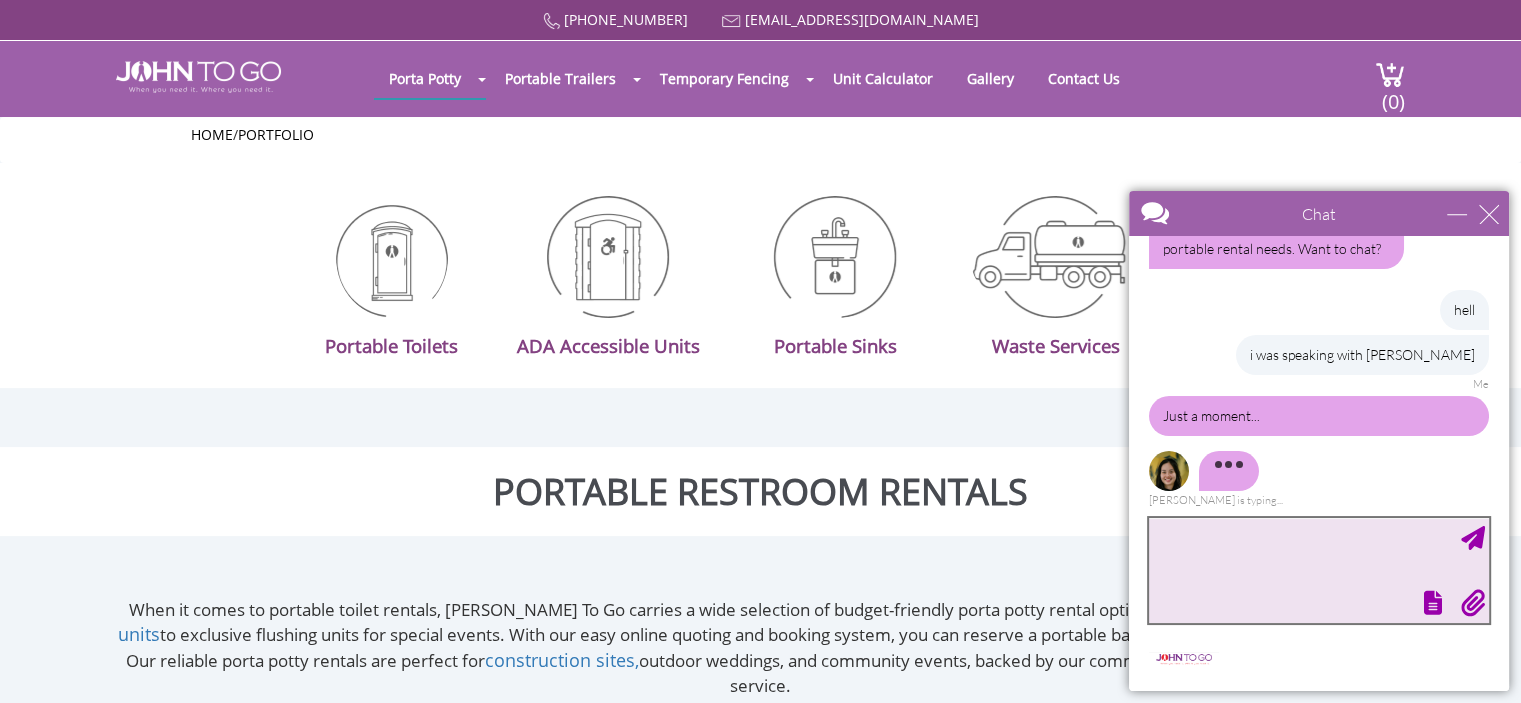 scroll, scrollTop: 0, scrollLeft: 0, axis: both 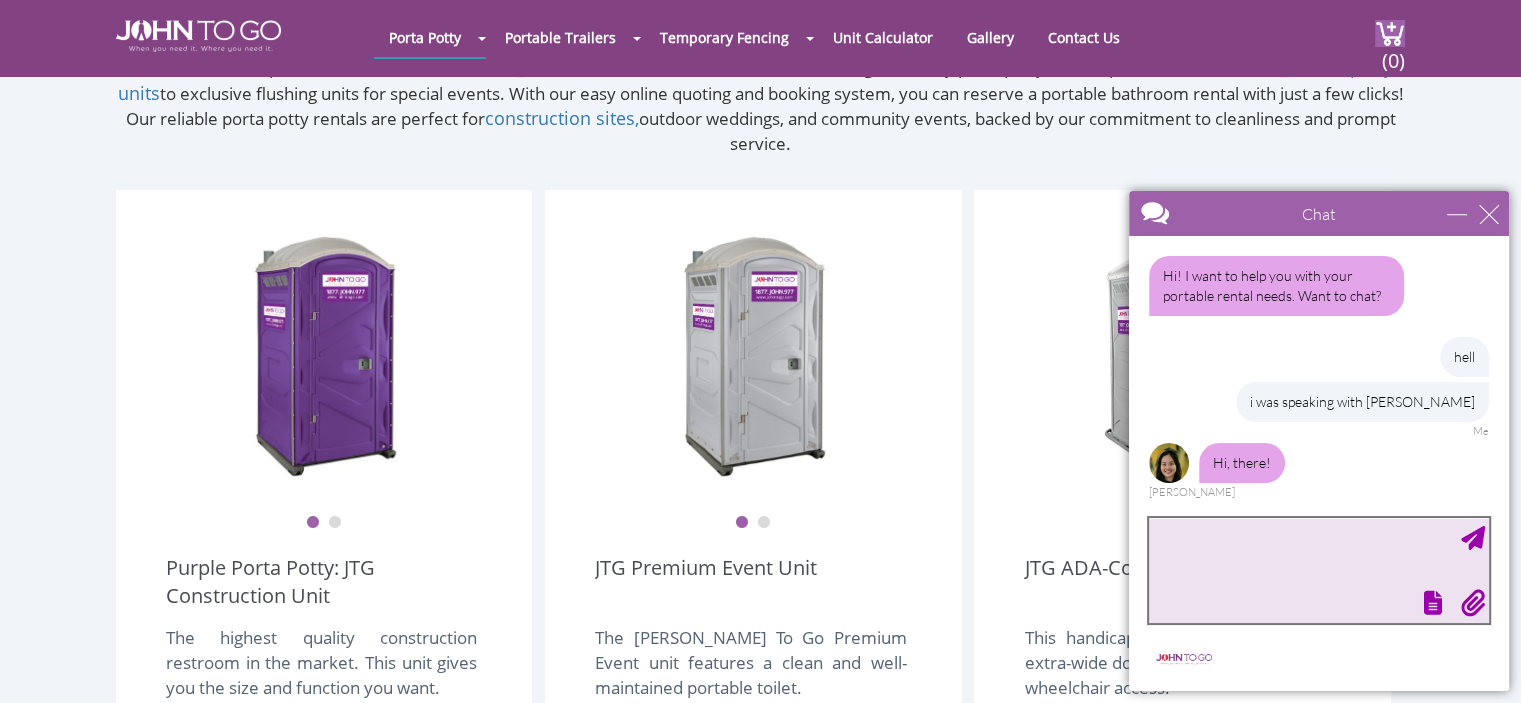 click at bounding box center [1319, 570] 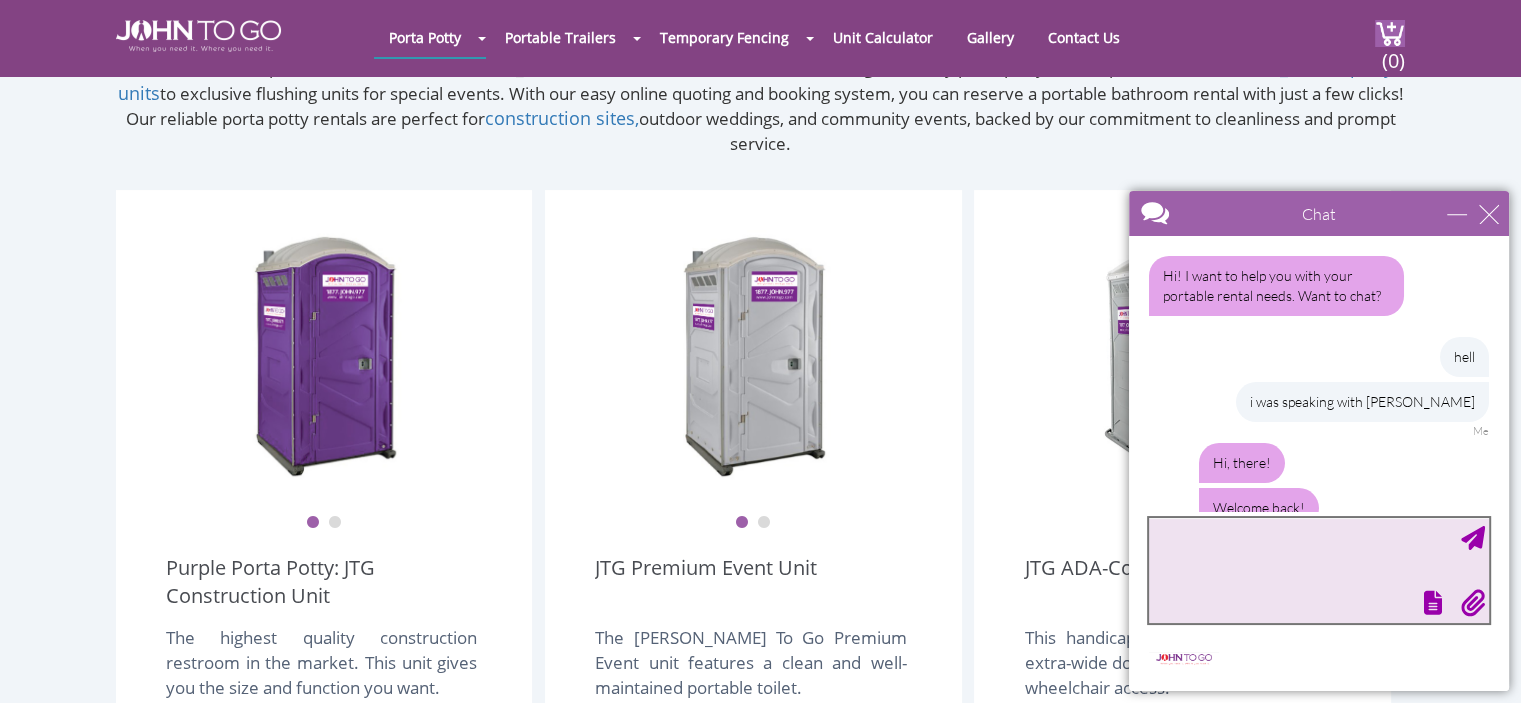 scroll, scrollTop: 102, scrollLeft: 0, axis: vertical 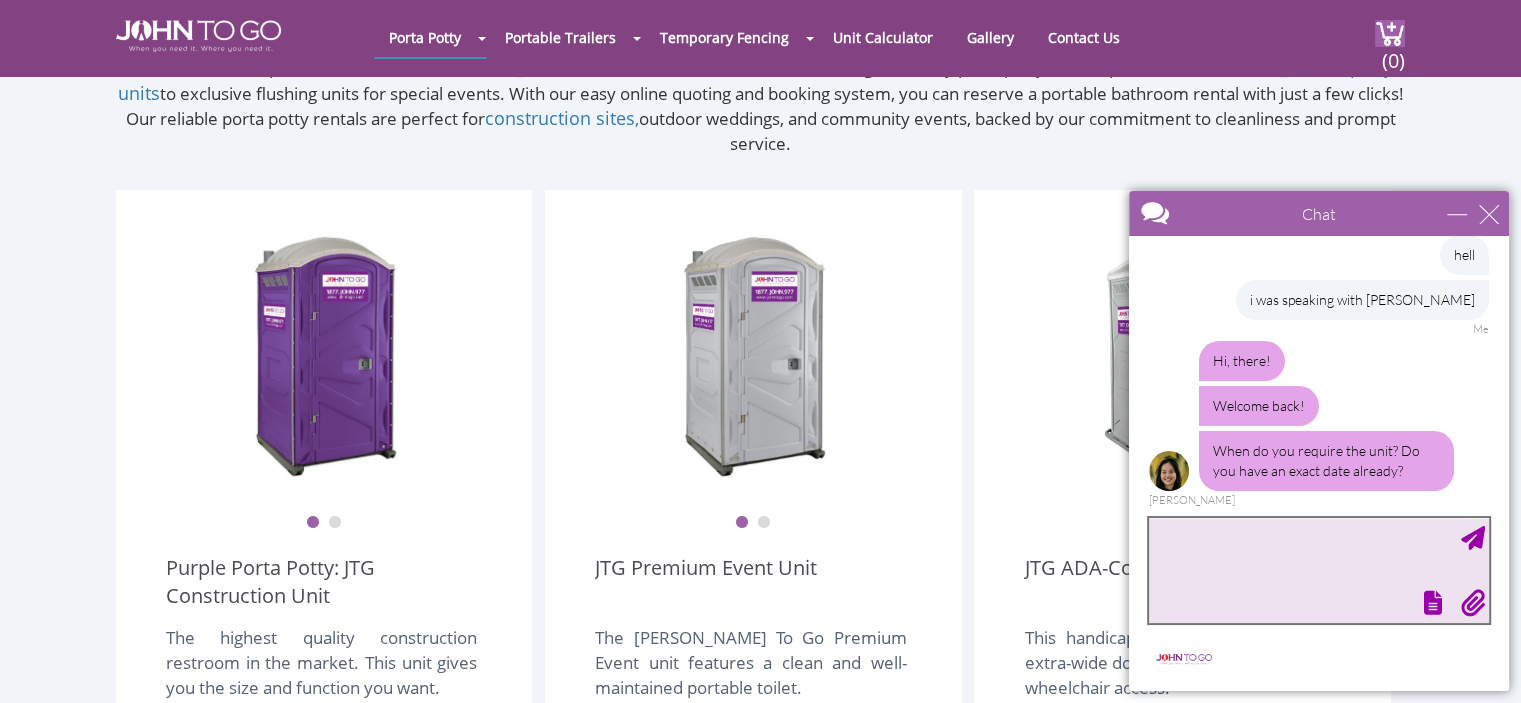 click at bounding box center [1319, 570] 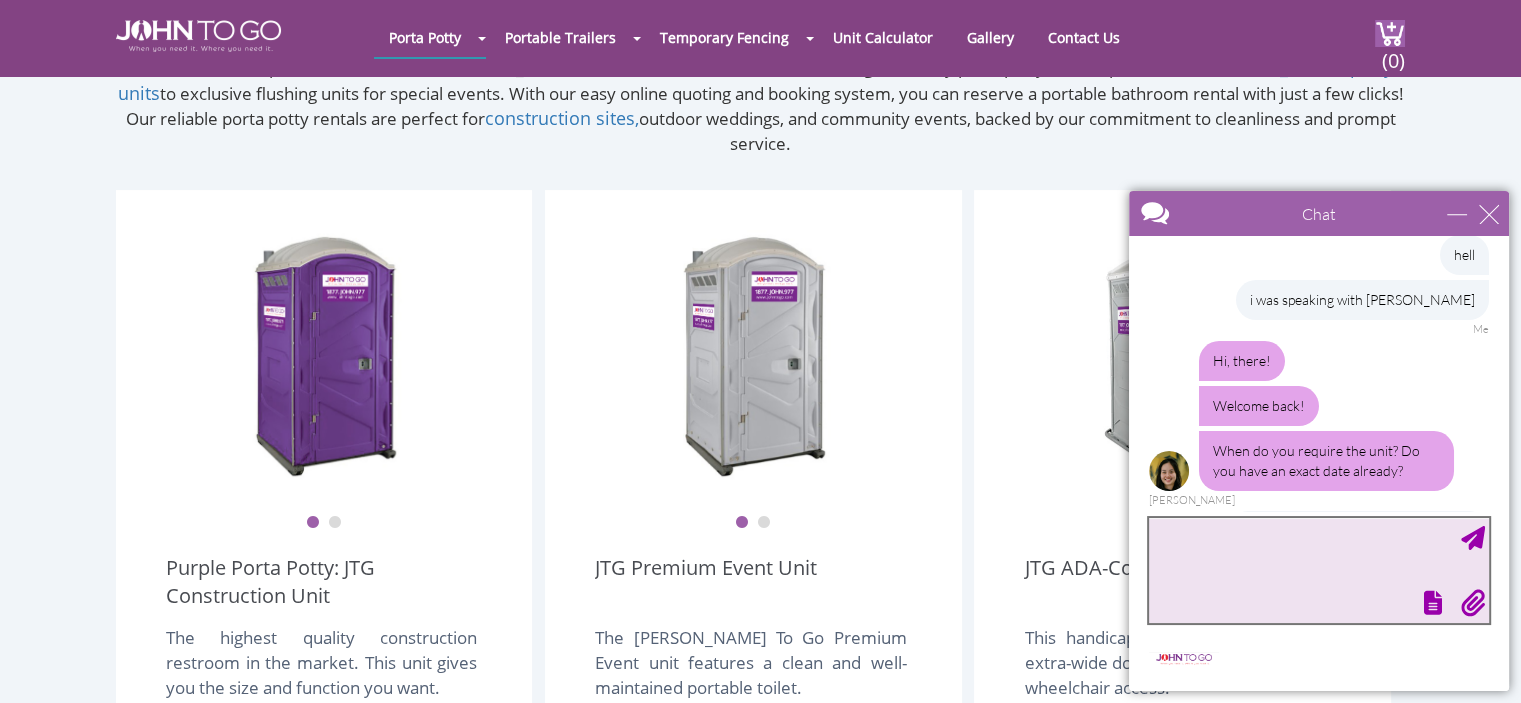 scroll, scrollTop: 183, scrollLeft: 0, axis: vertical 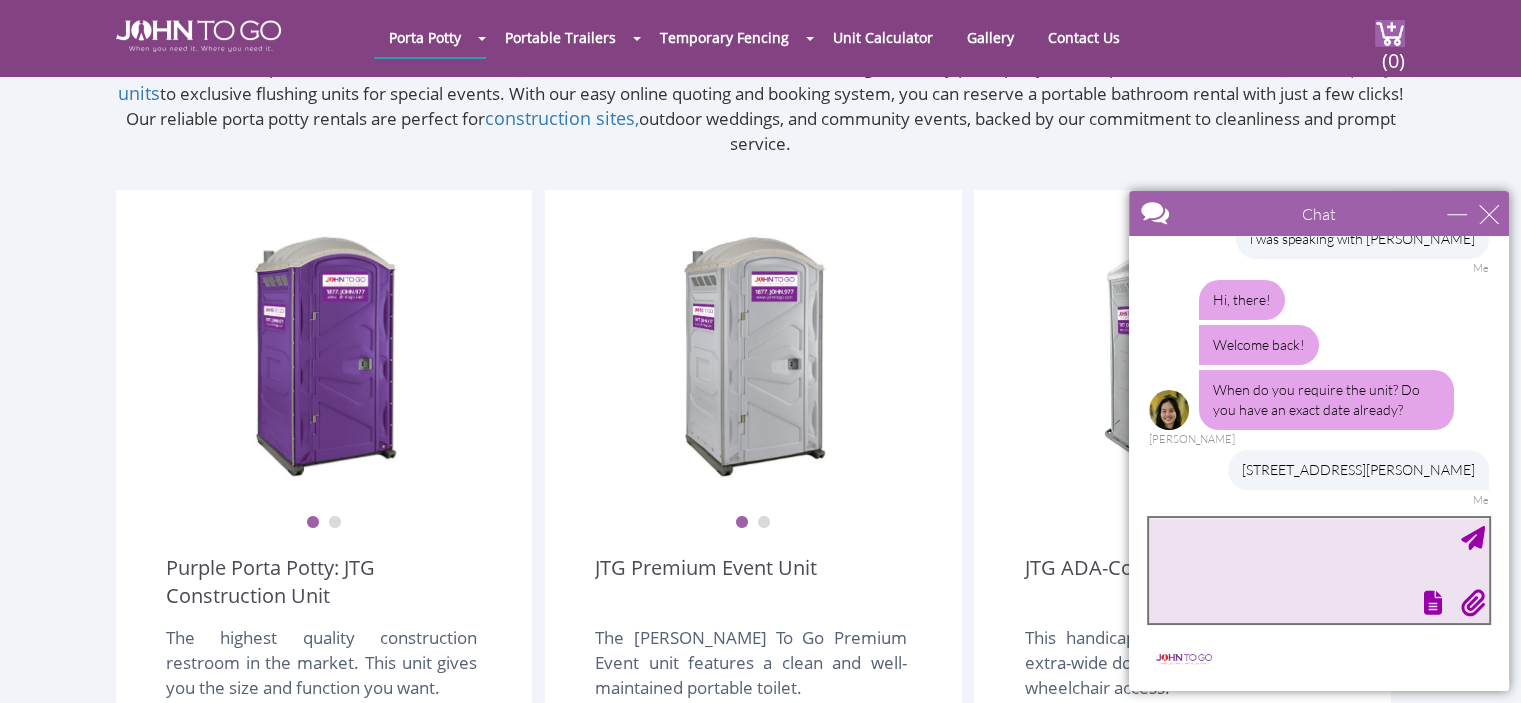click at bounding box center (1319, 570) 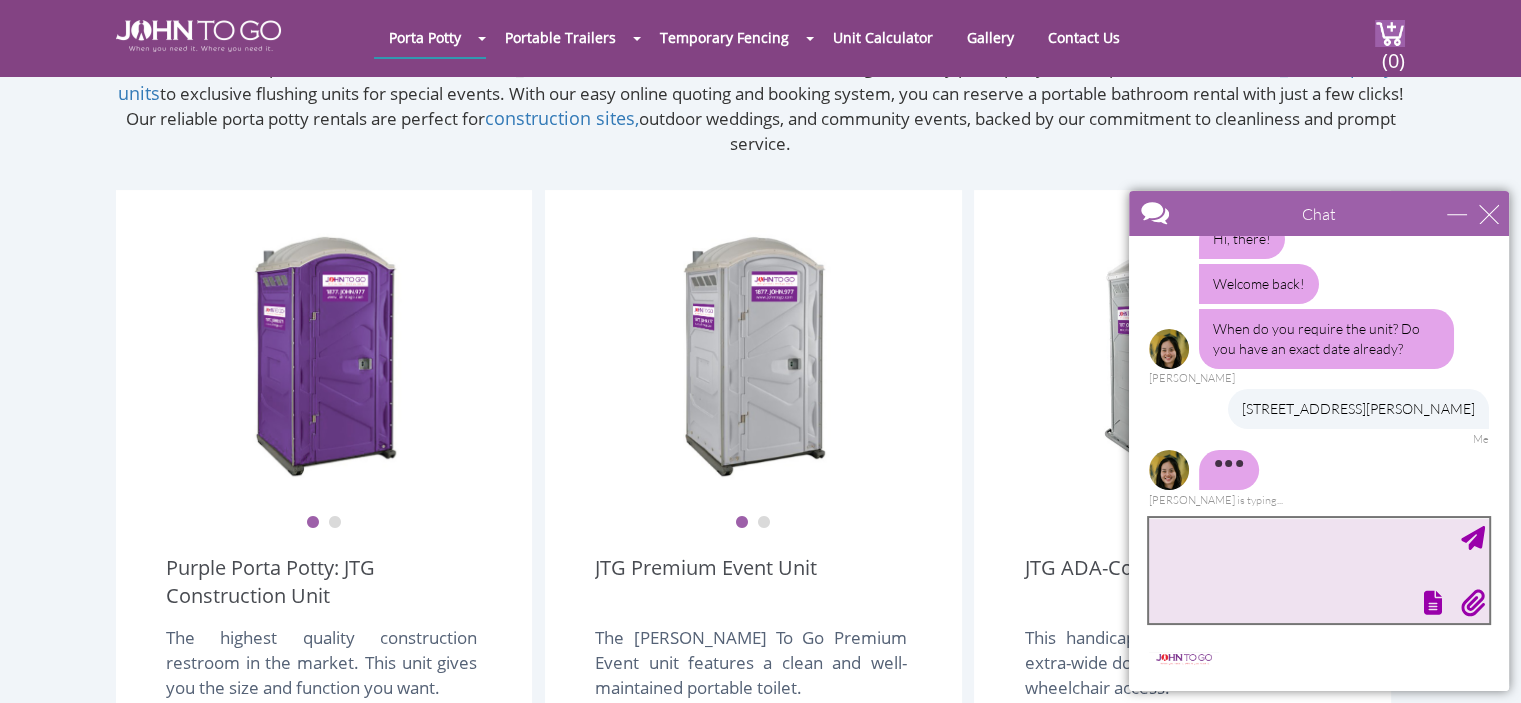 click at bounding box center (1319, 570) 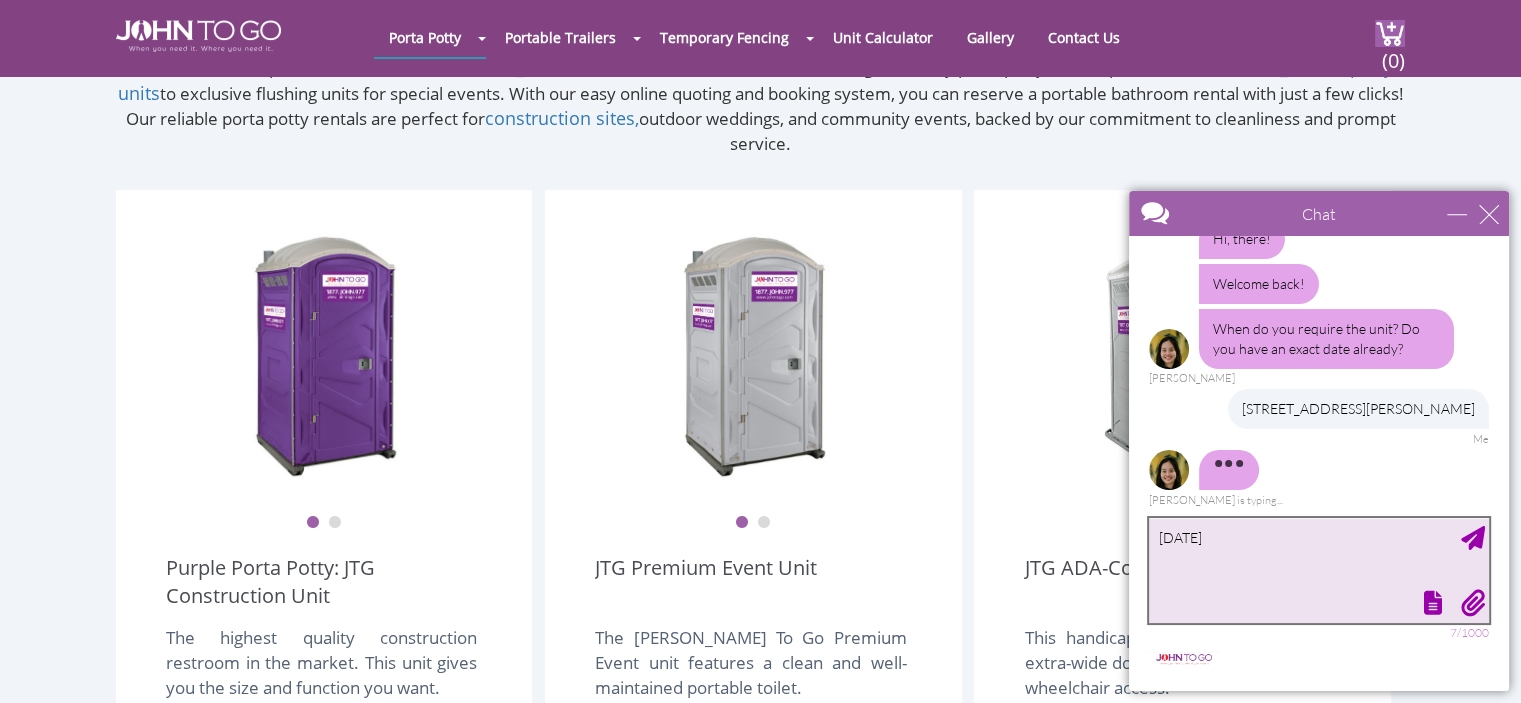 type on "tomorrow" 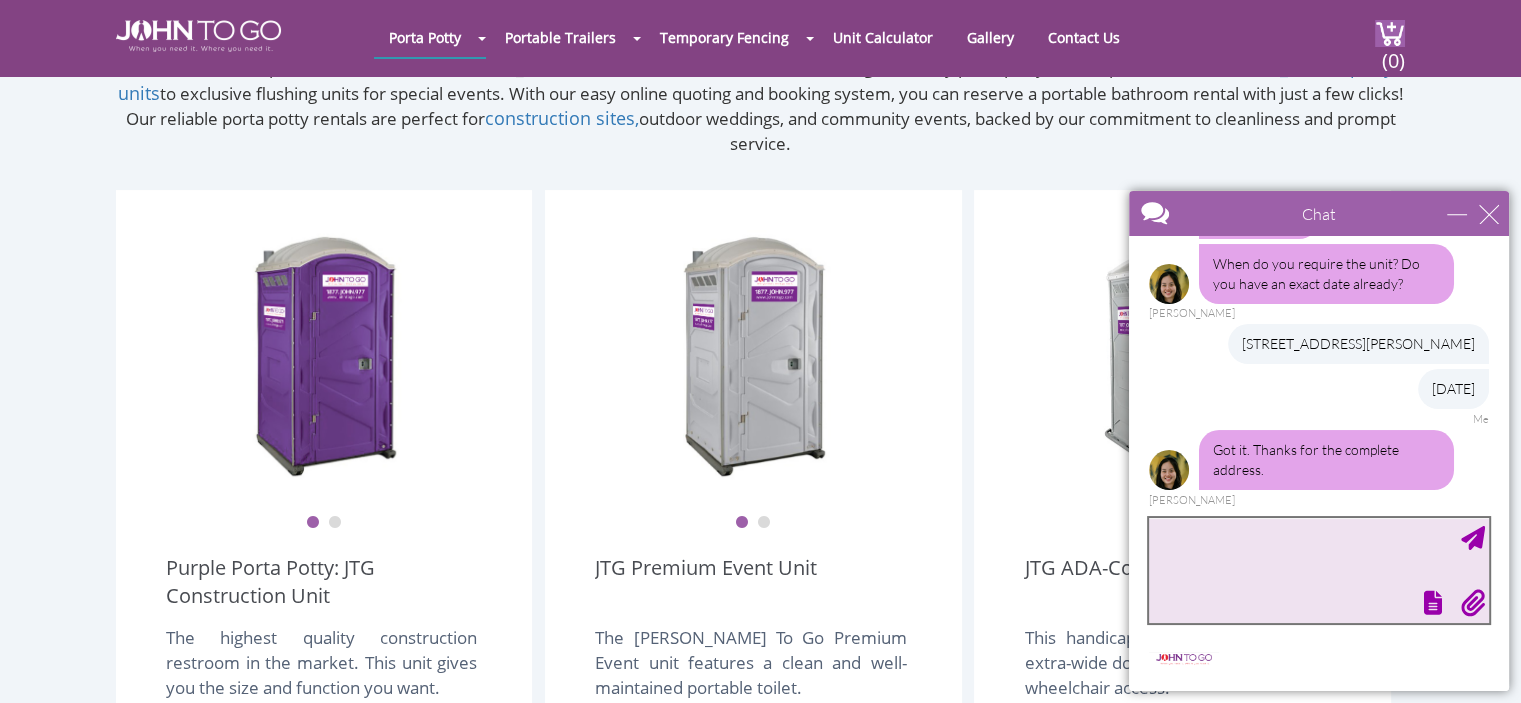 scroll, scrollTop: 394, scrollLeft: 0, axis: vertical 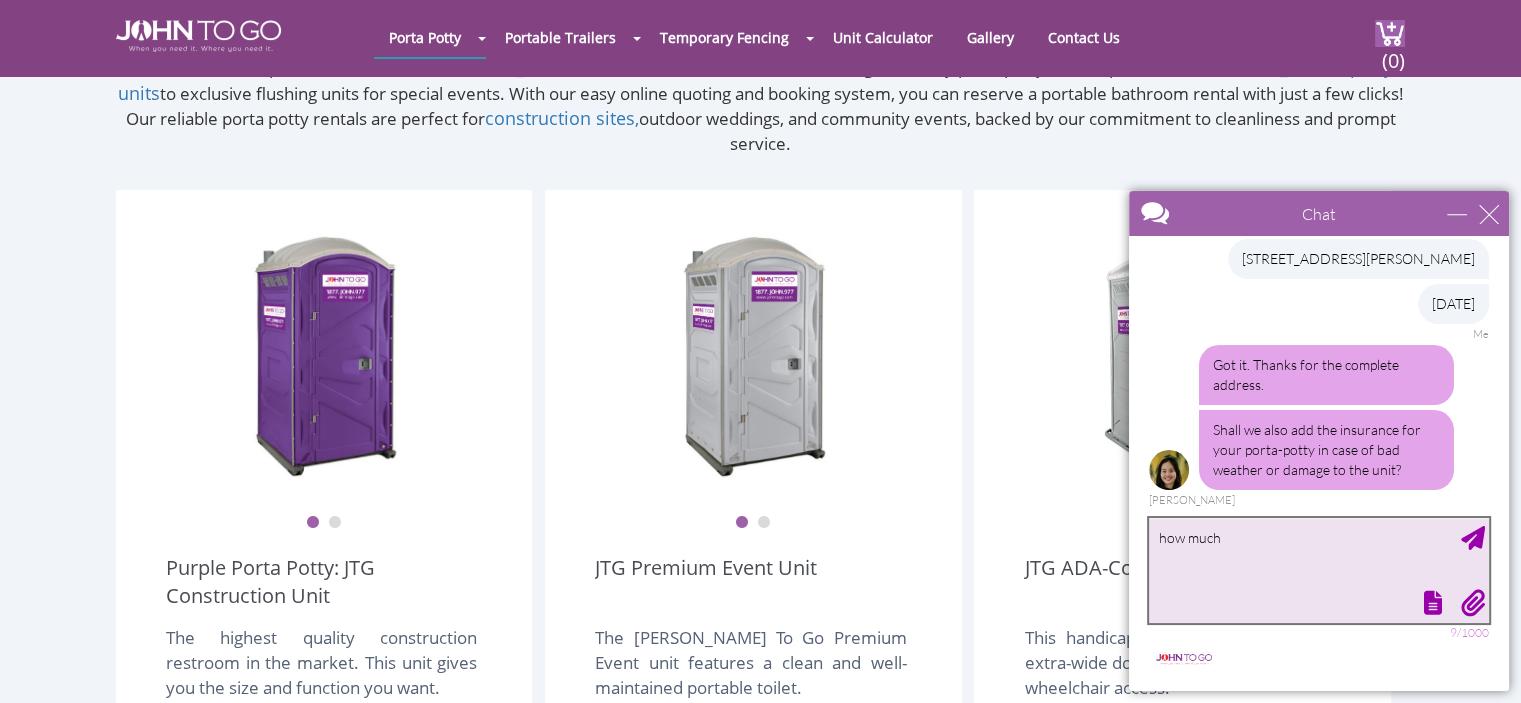 type on "how much ?" 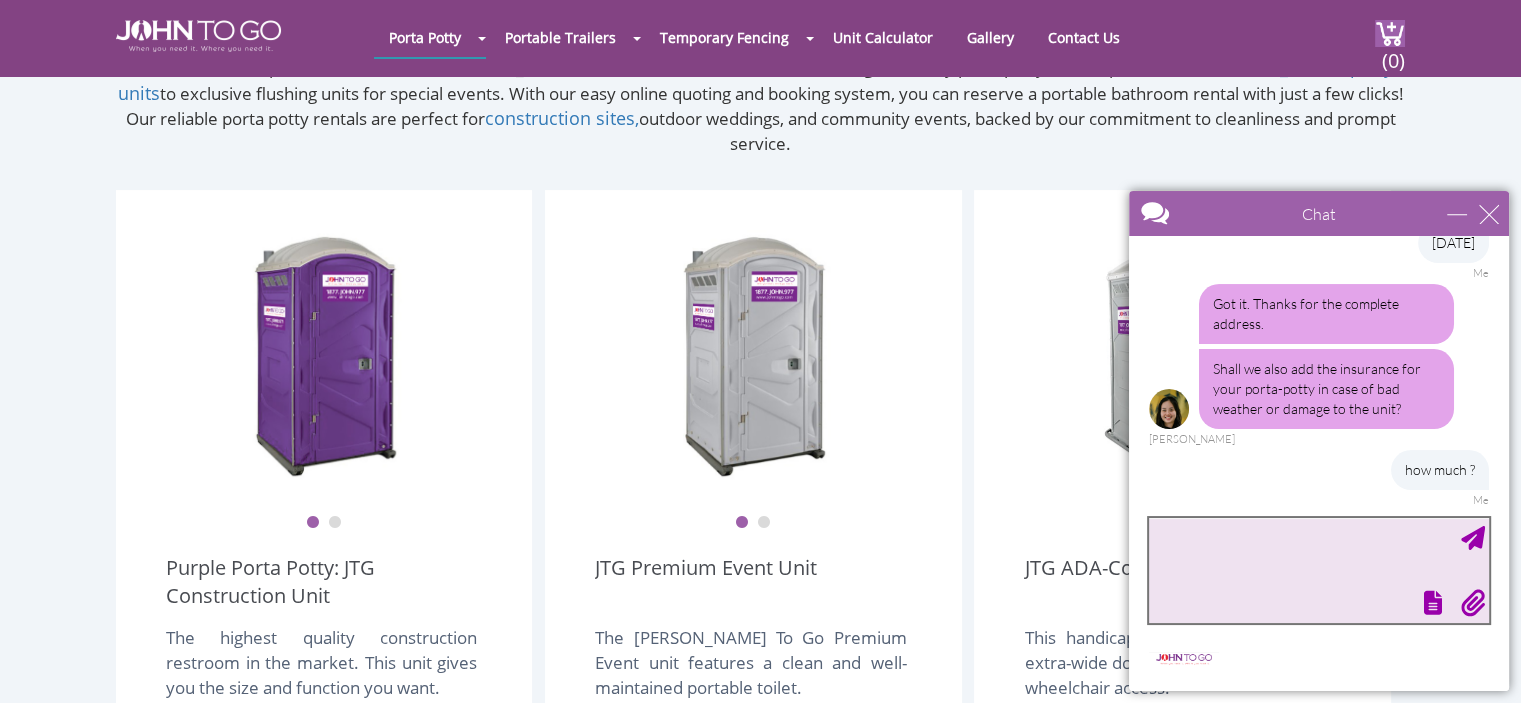 scroll, scrollTop: 515, scrollLeft: 0, axis: vertical 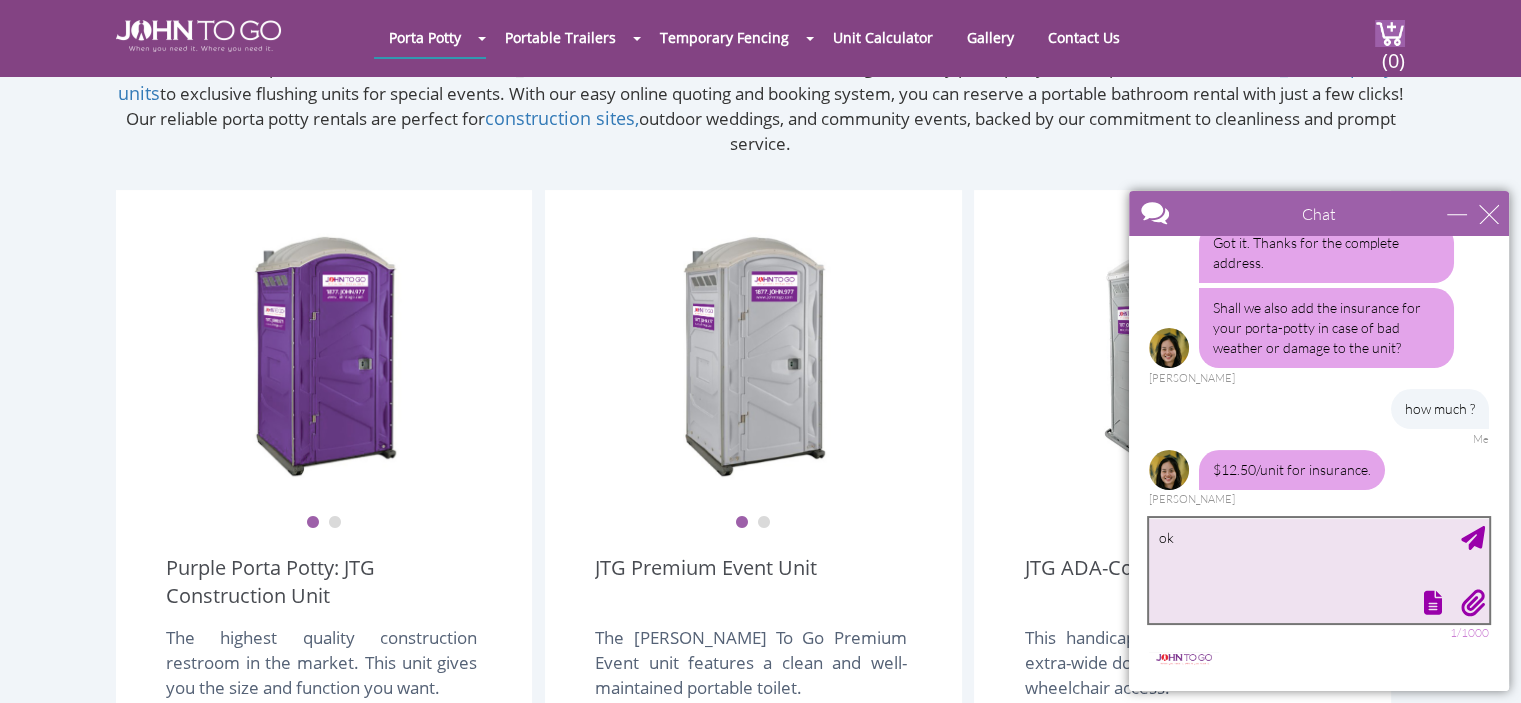 type on "ok" 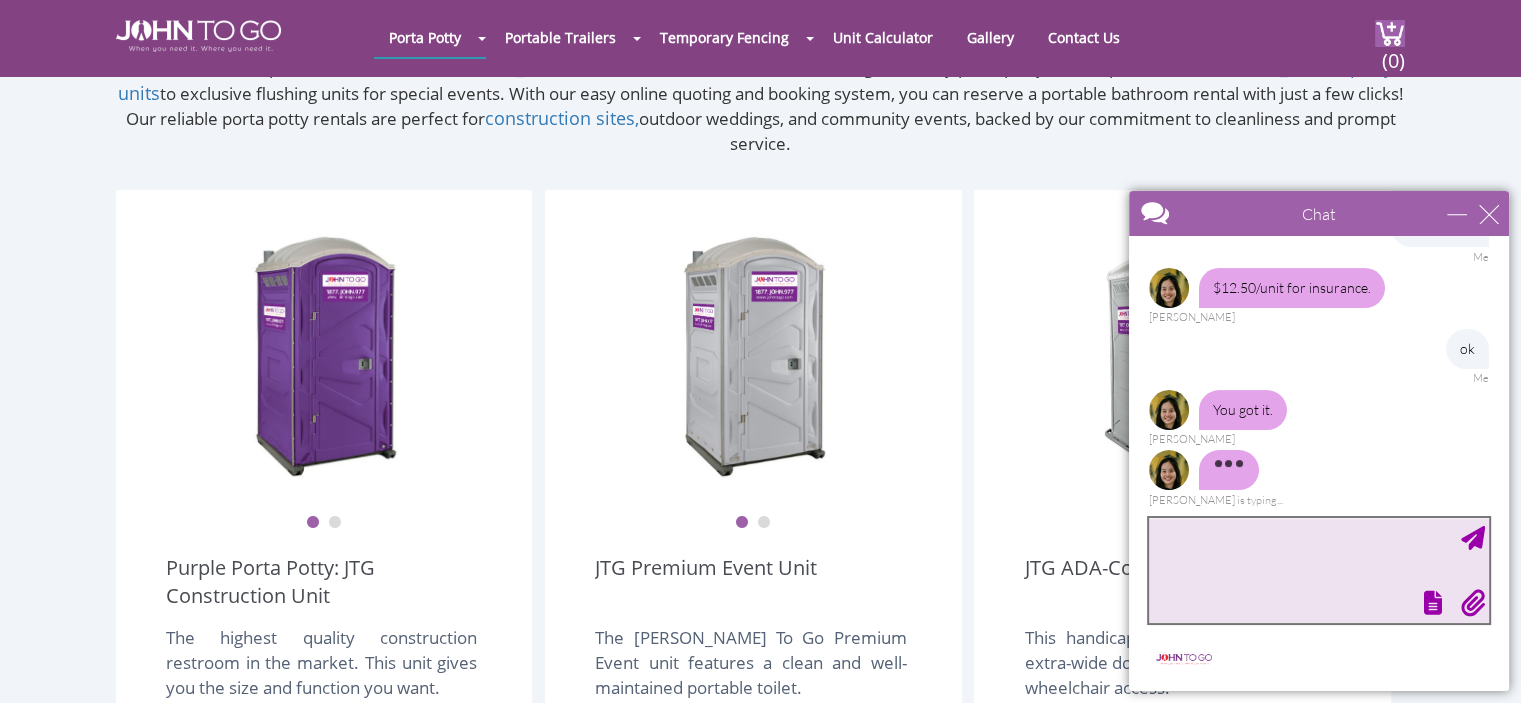 scroll, scrollTop: 637, scrollLeft: 0, axis: vertical 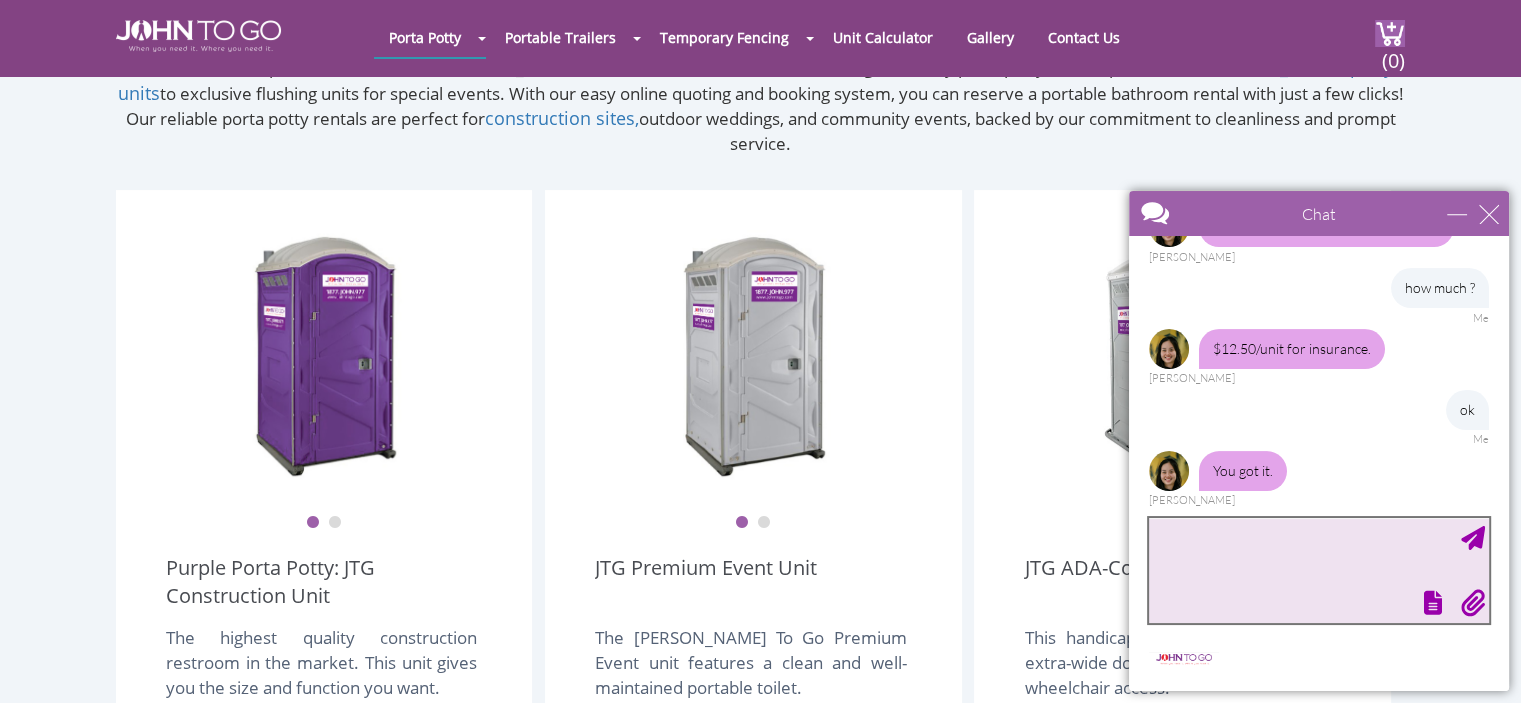 click at bounding box center (1319, 570) 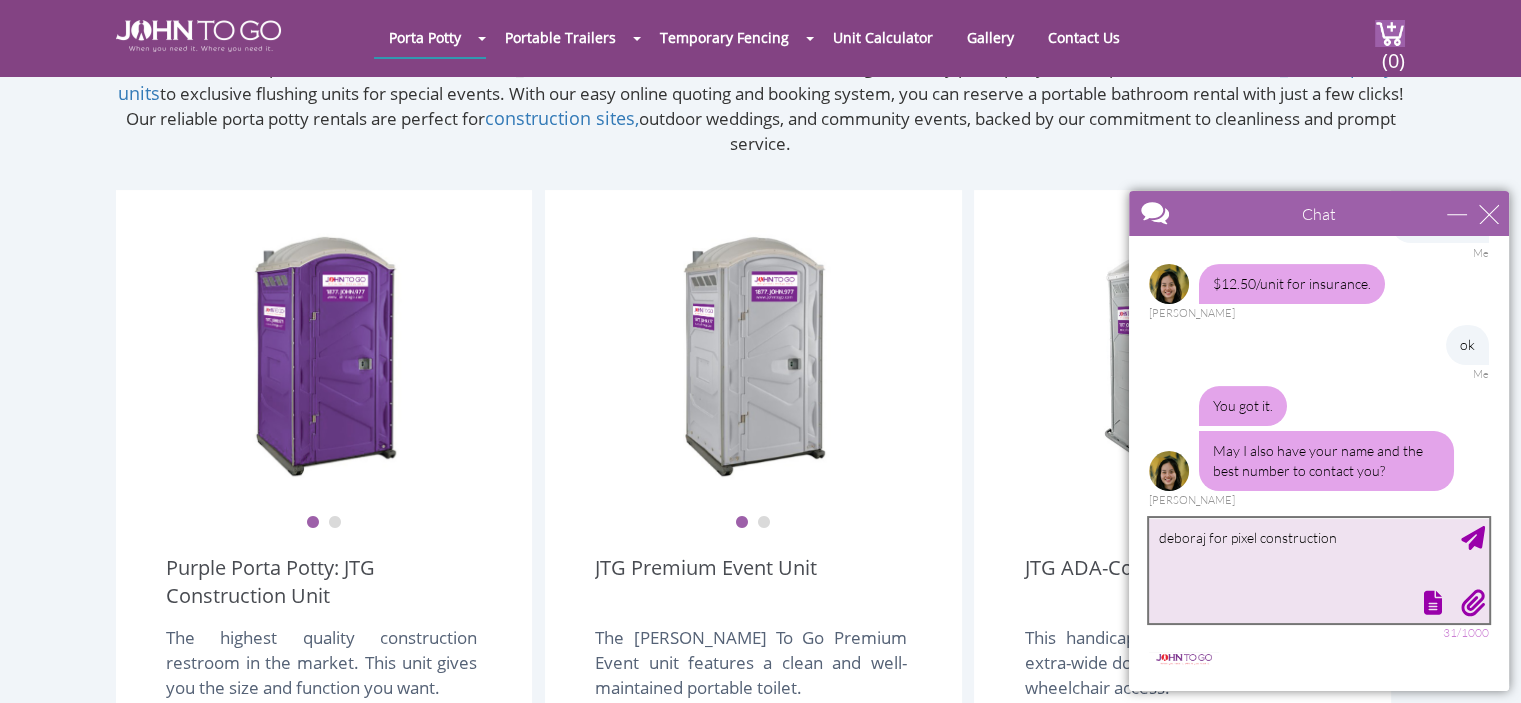 click on "deboraj for pixel construction" at bounding box center [1319, 570] 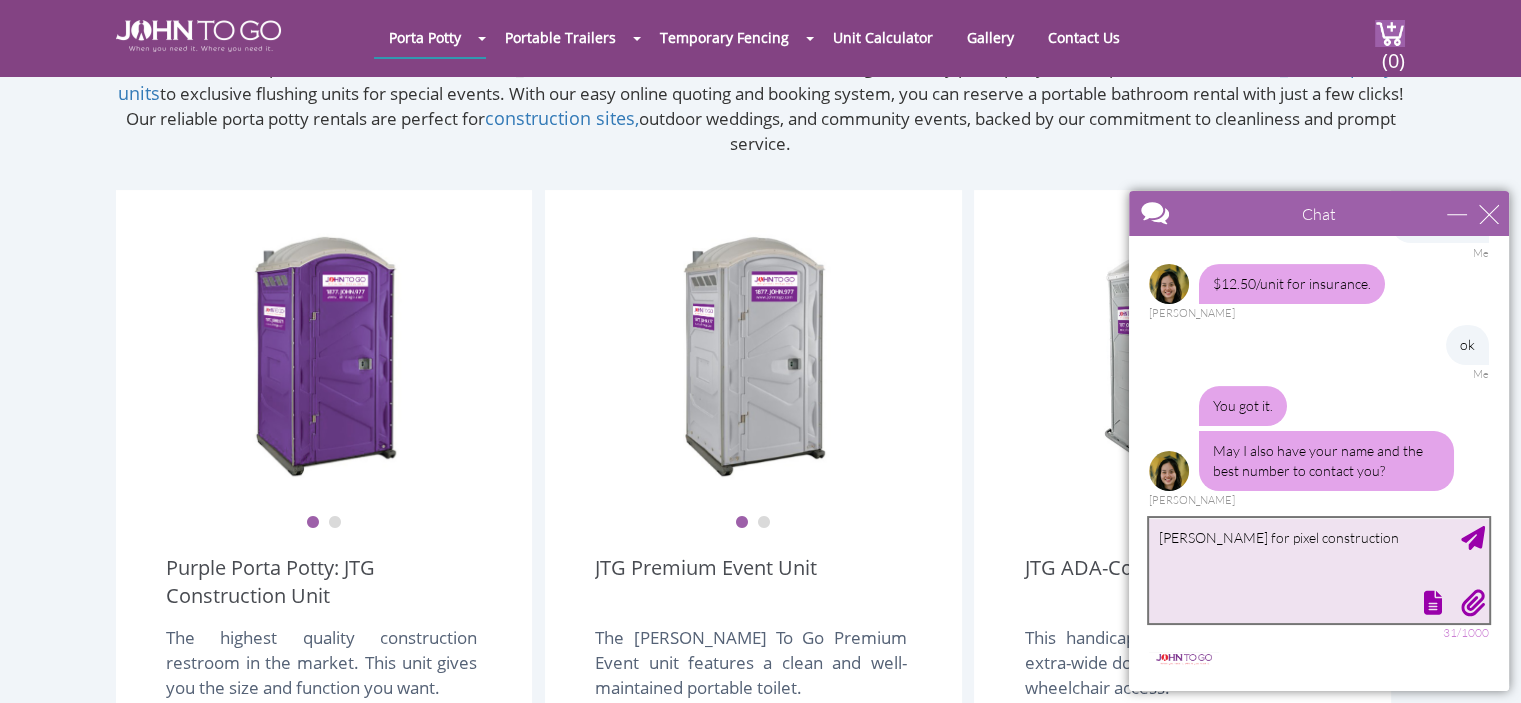 click on "deborah for pixel construction" at bounding box center [1319, 570] 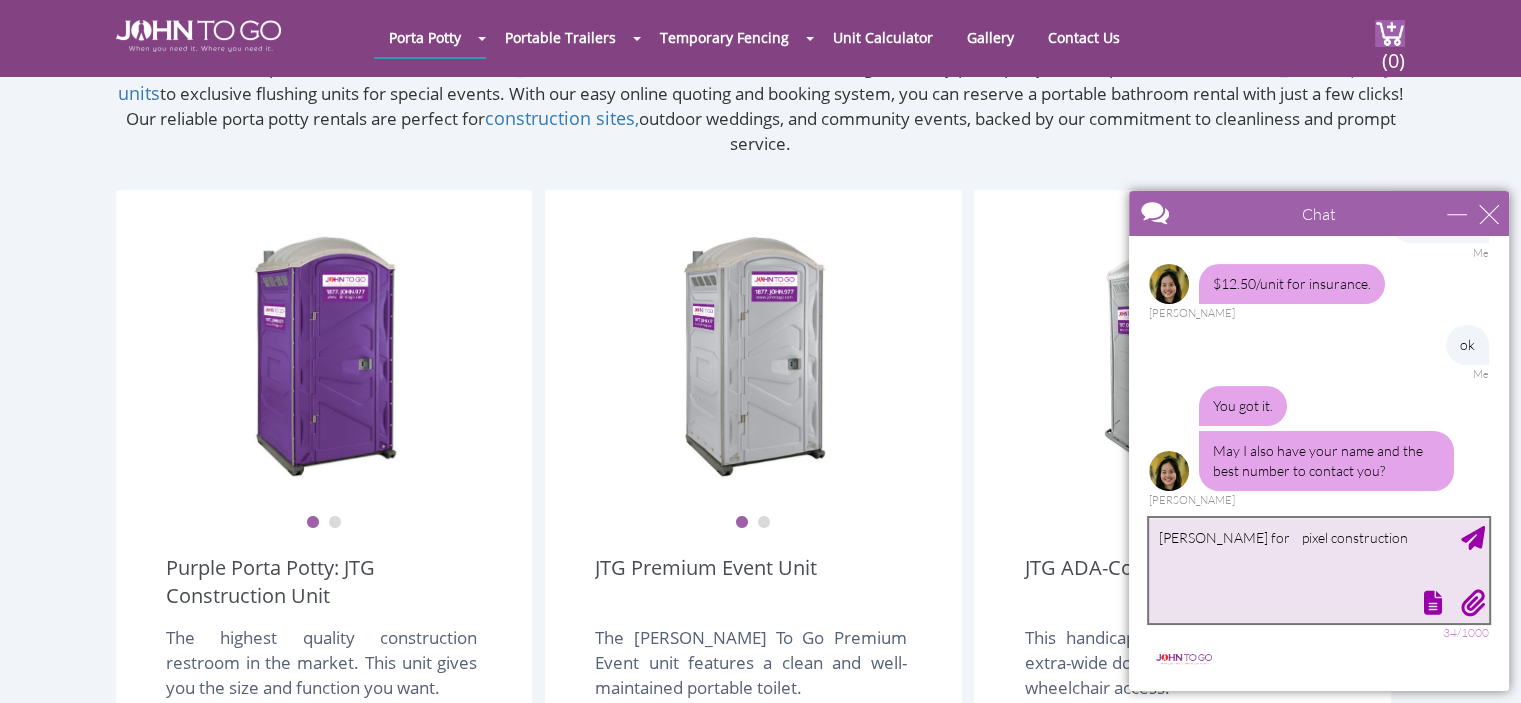click on "deborah for    pixel construction" at bounding box center [1319, 570] 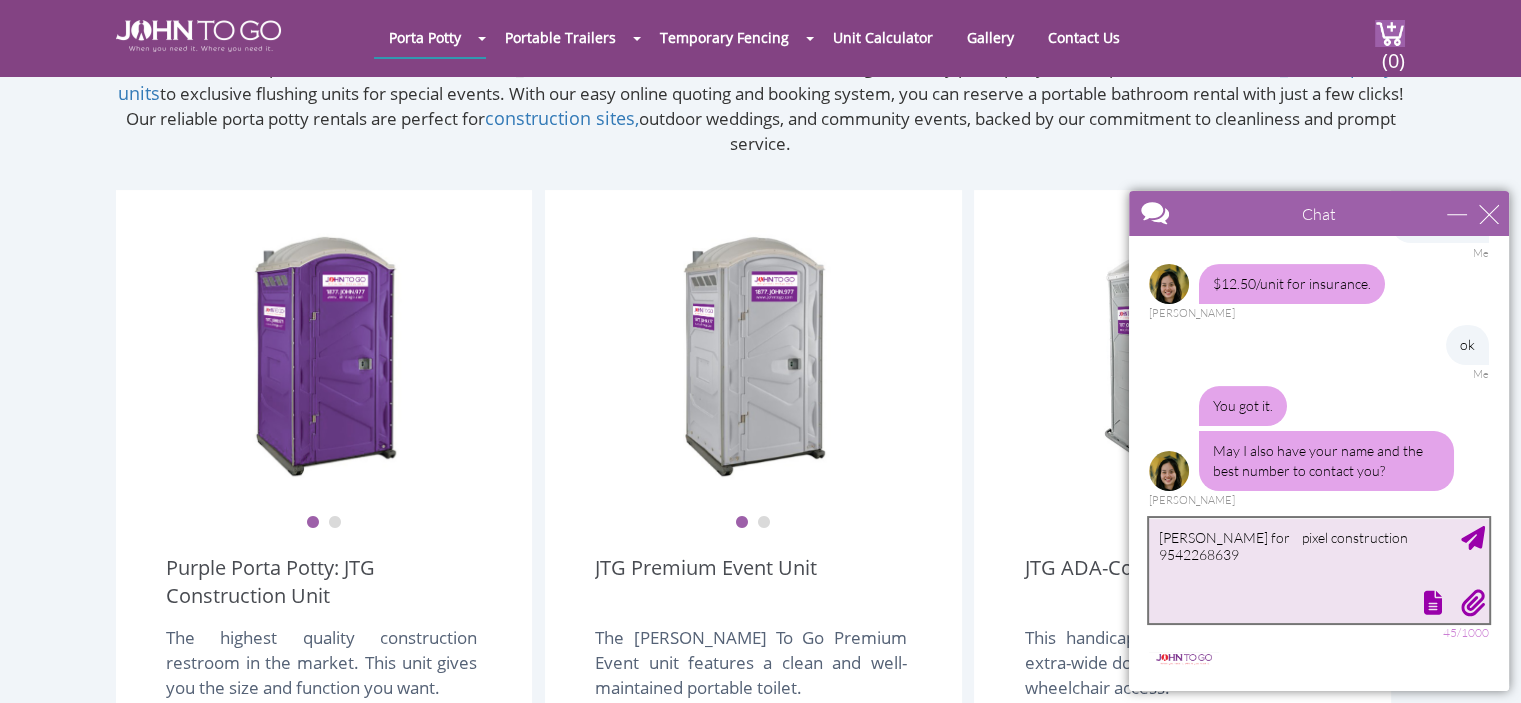 type on "deborah for    pixel construction  9542268639" 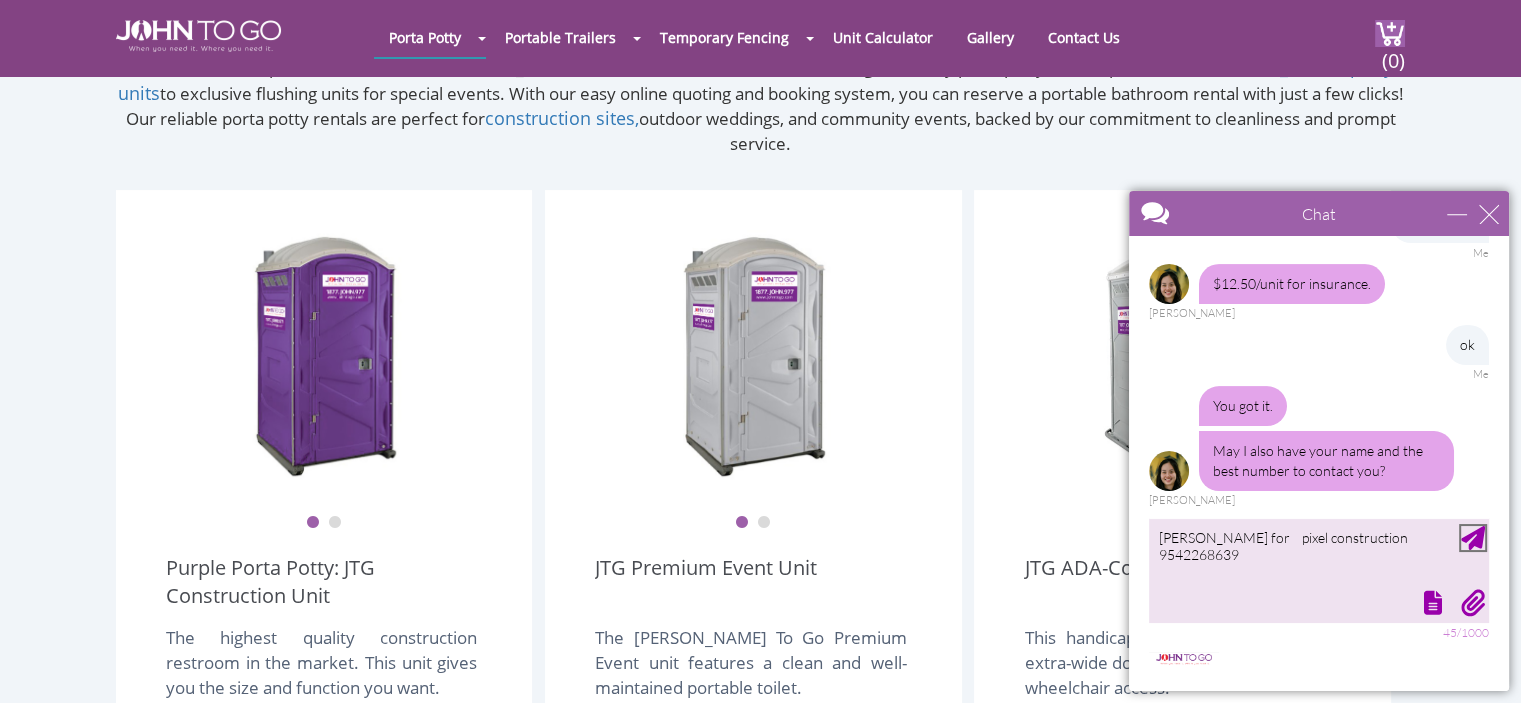 click at bounding box center (1473, 538) 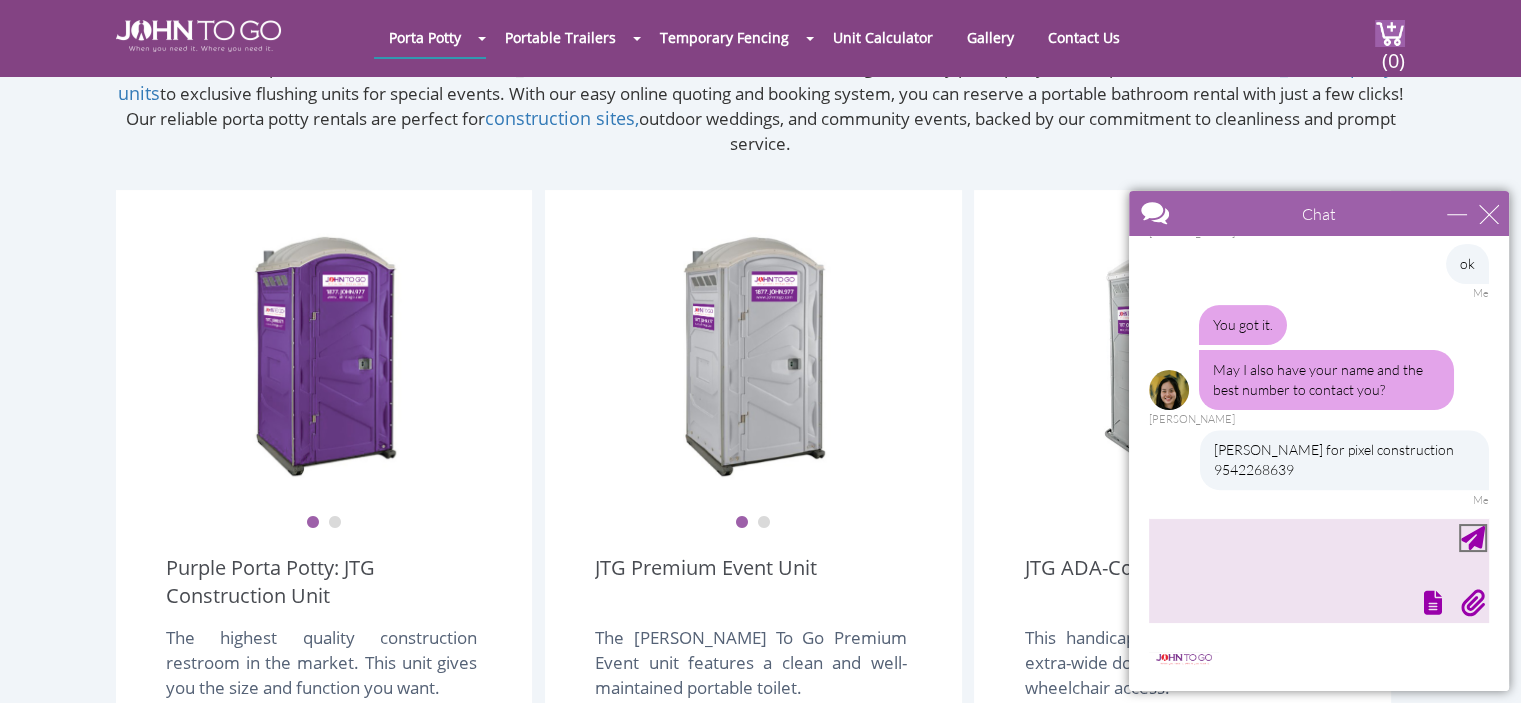 scroll, scrollTop: 843, scrollLeft: 0, axis: vertical 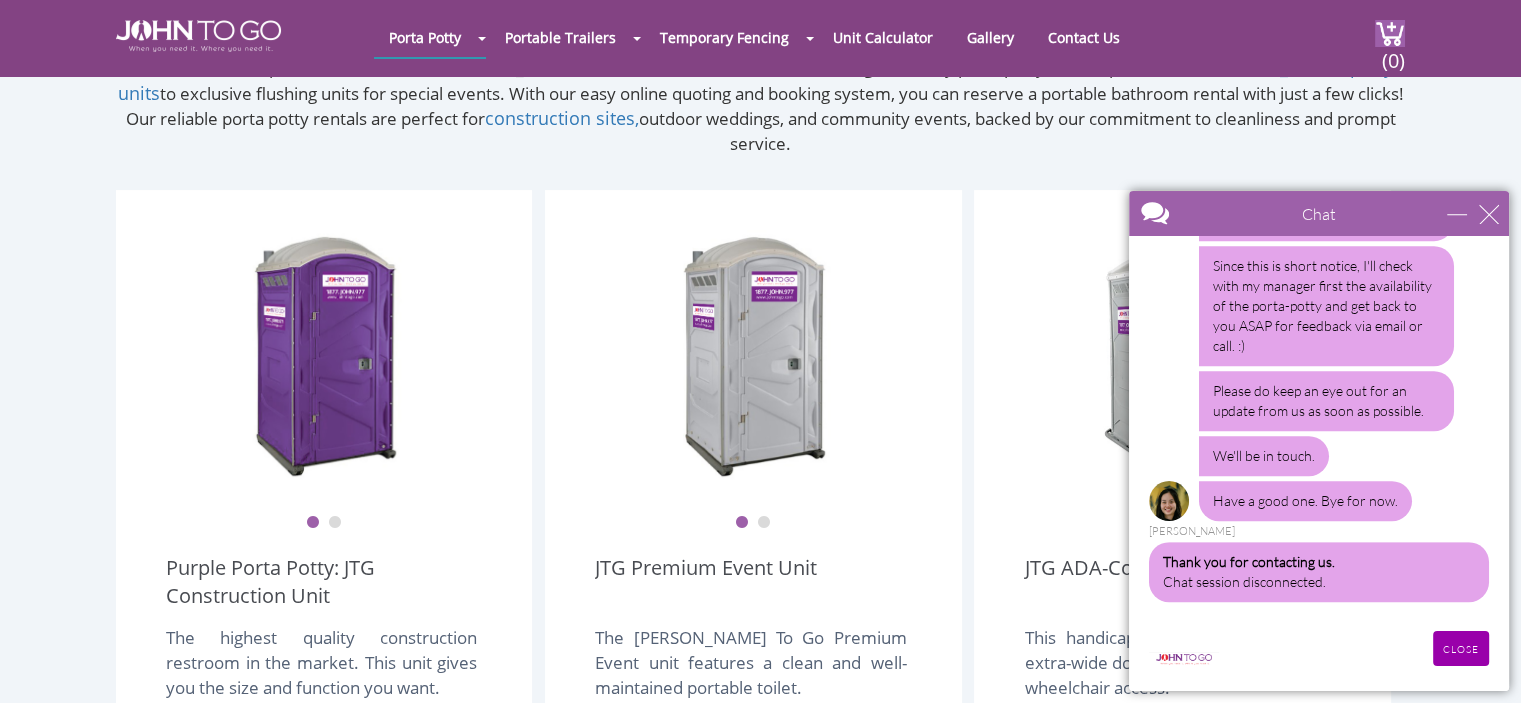 click on "CLOSE RETURN TO CHAT CANCEL UPLOAD MESSAGE NOT FOUND: [EN][63]. MESSAGE NOT FOUND: [EN][62]." at bounding box center [1356, 648] 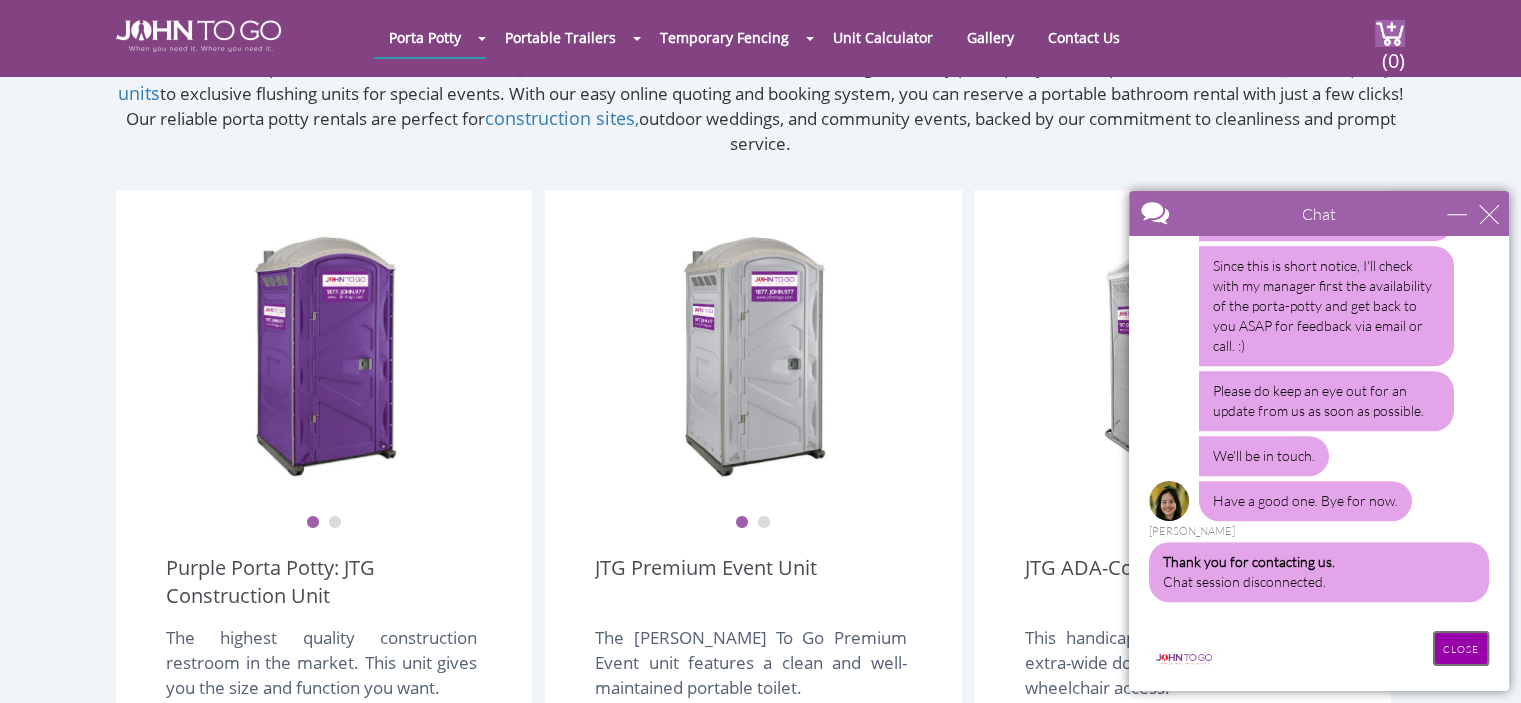 click on "CLOSE" at bounding box center (1461, 648) 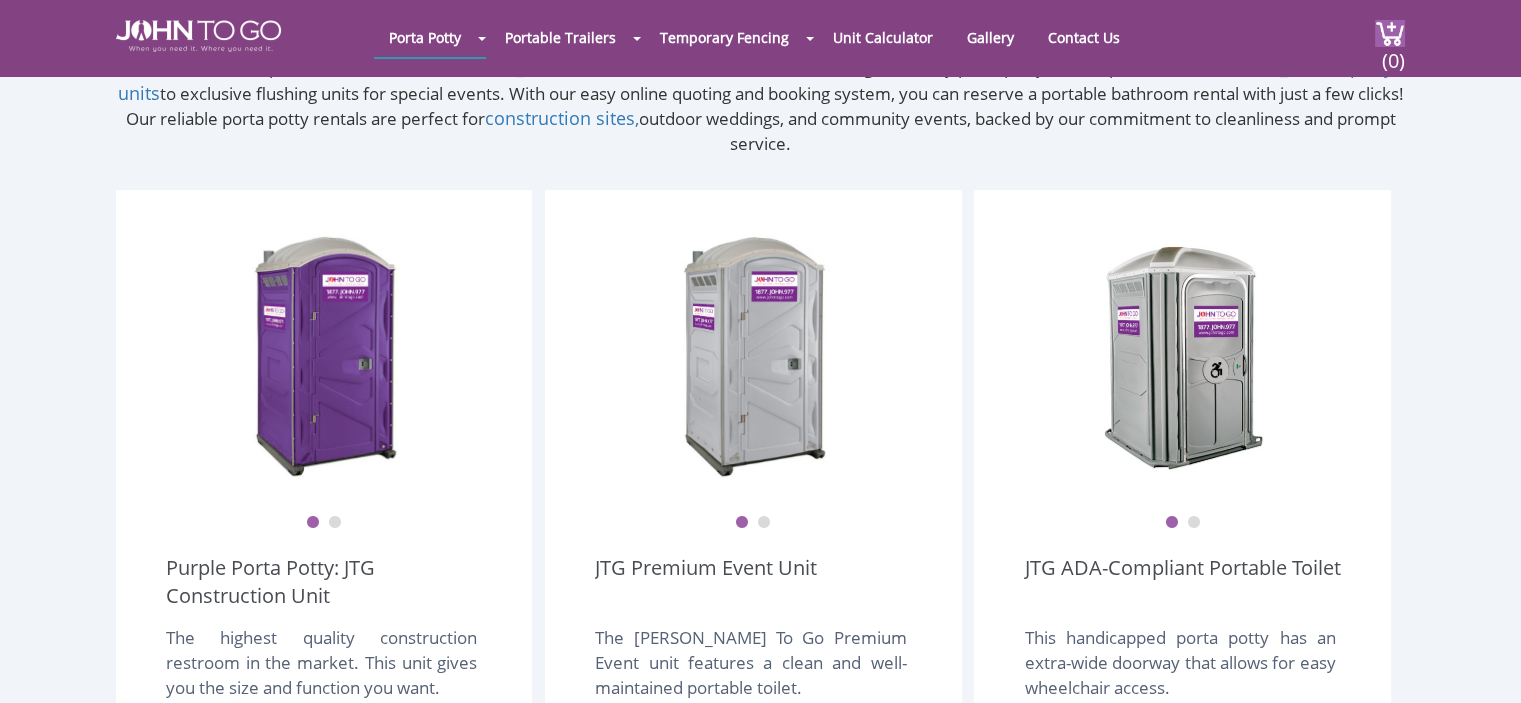 scroll, scrollTop: 0, scrollLeft: 0, axis: both 